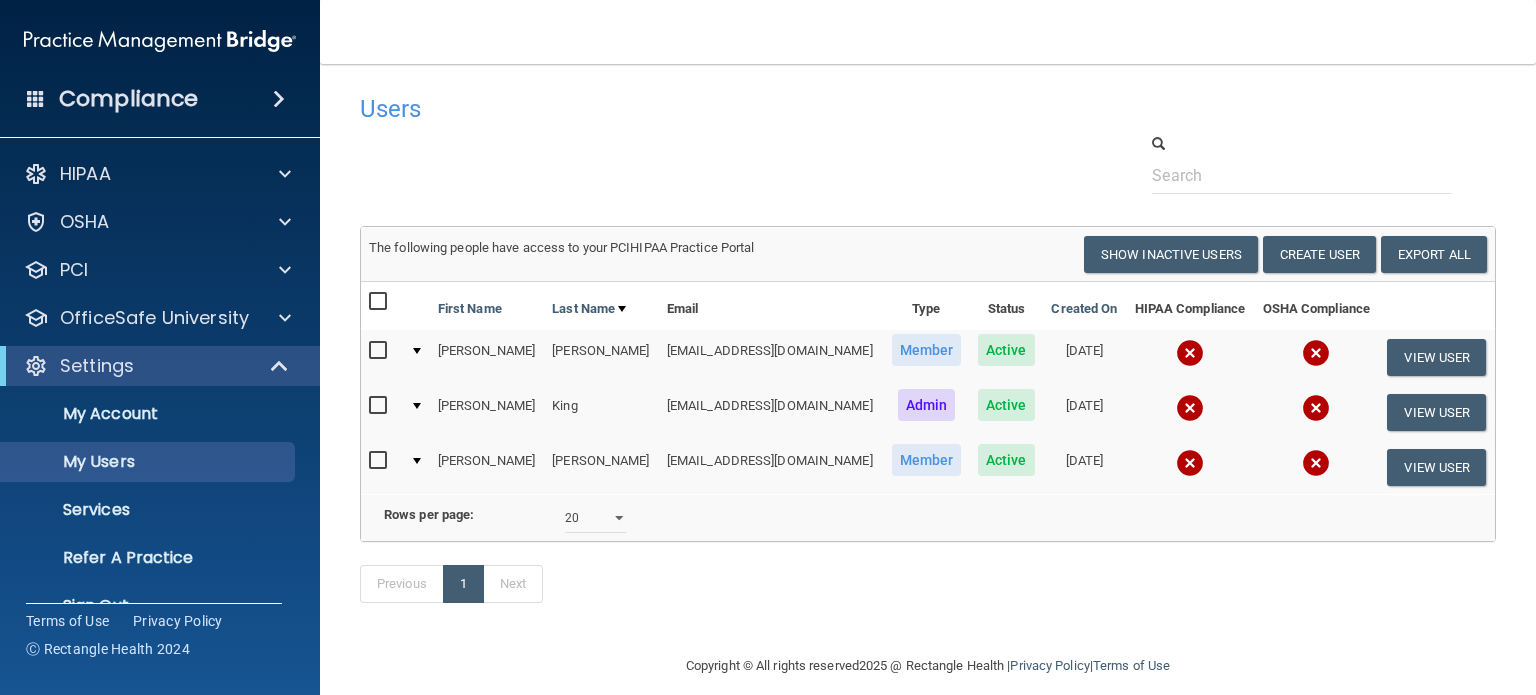 select on "20" 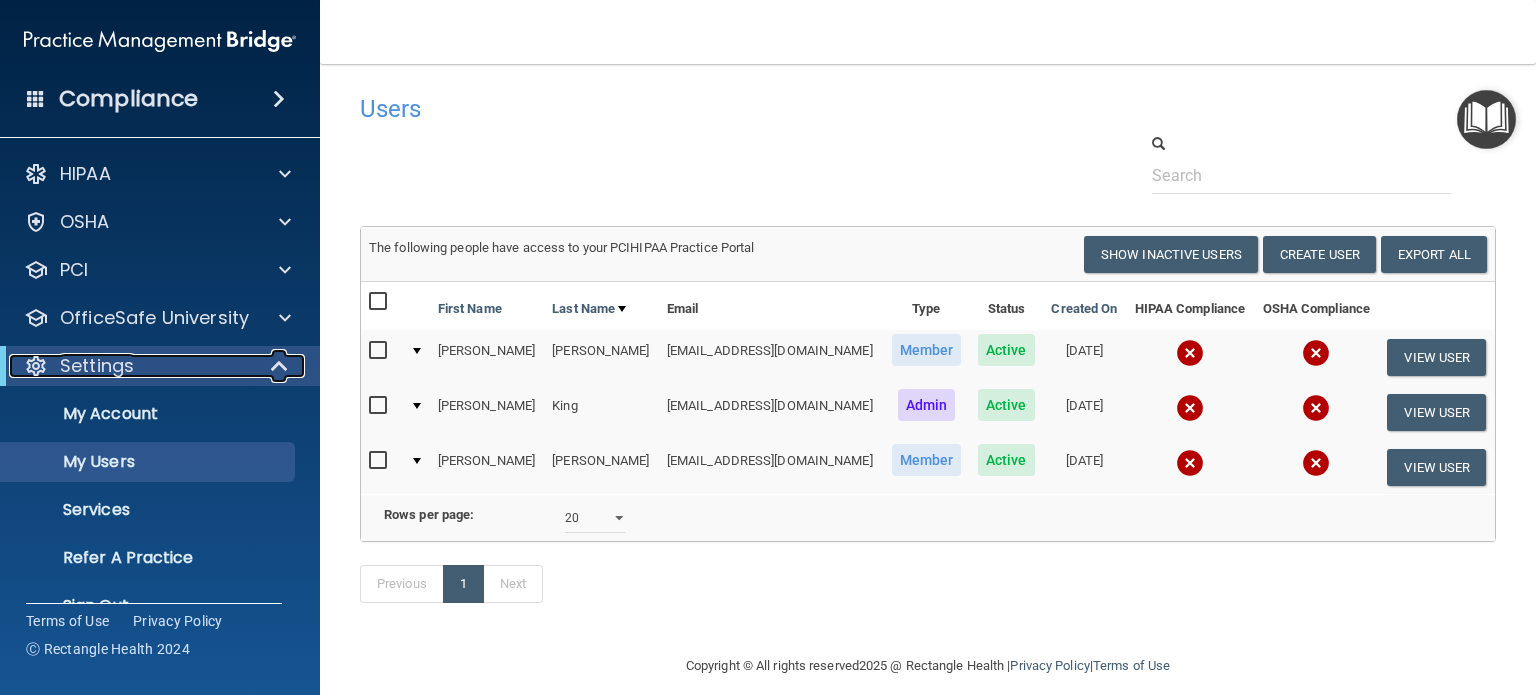 click at bounding box center (281, 366) 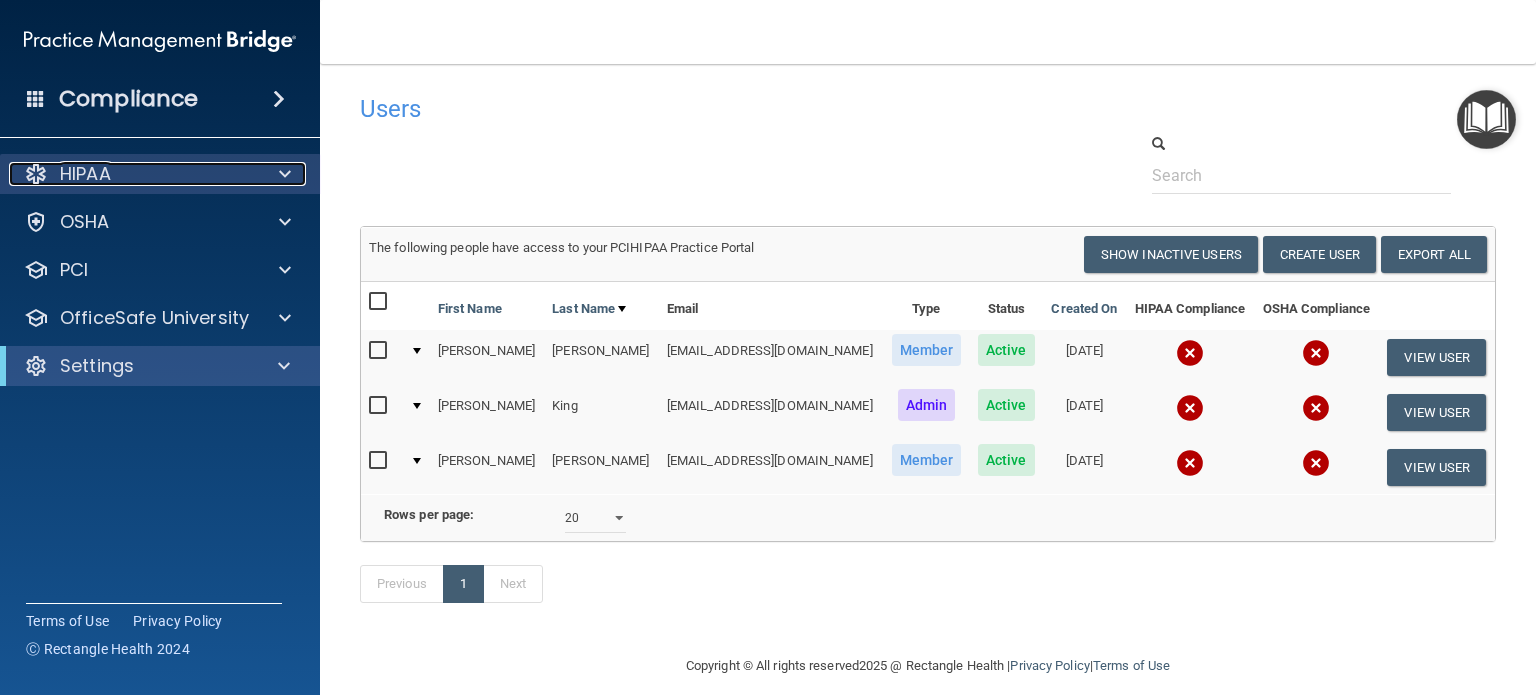 click at bounding box center [282, 174] 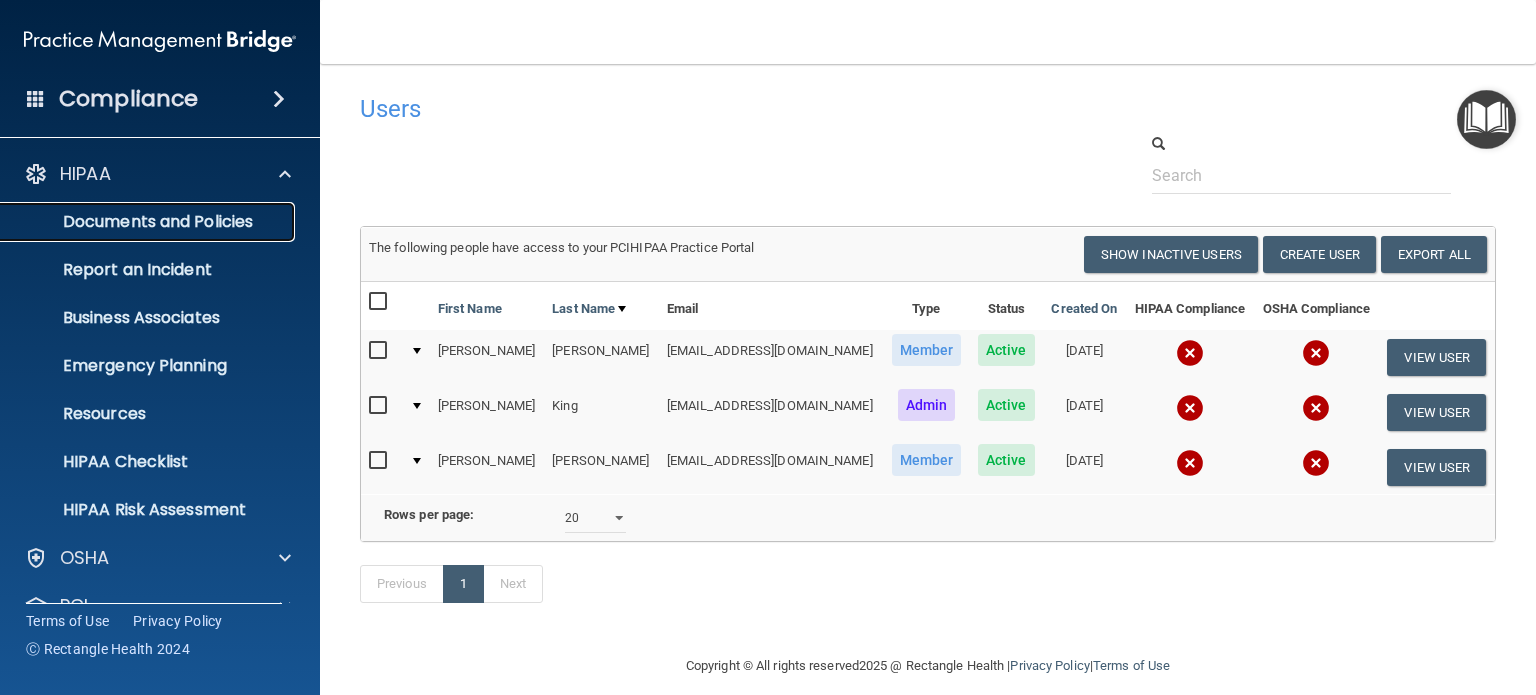 click on "Documents and Policies" at bounding box center (149, 222) 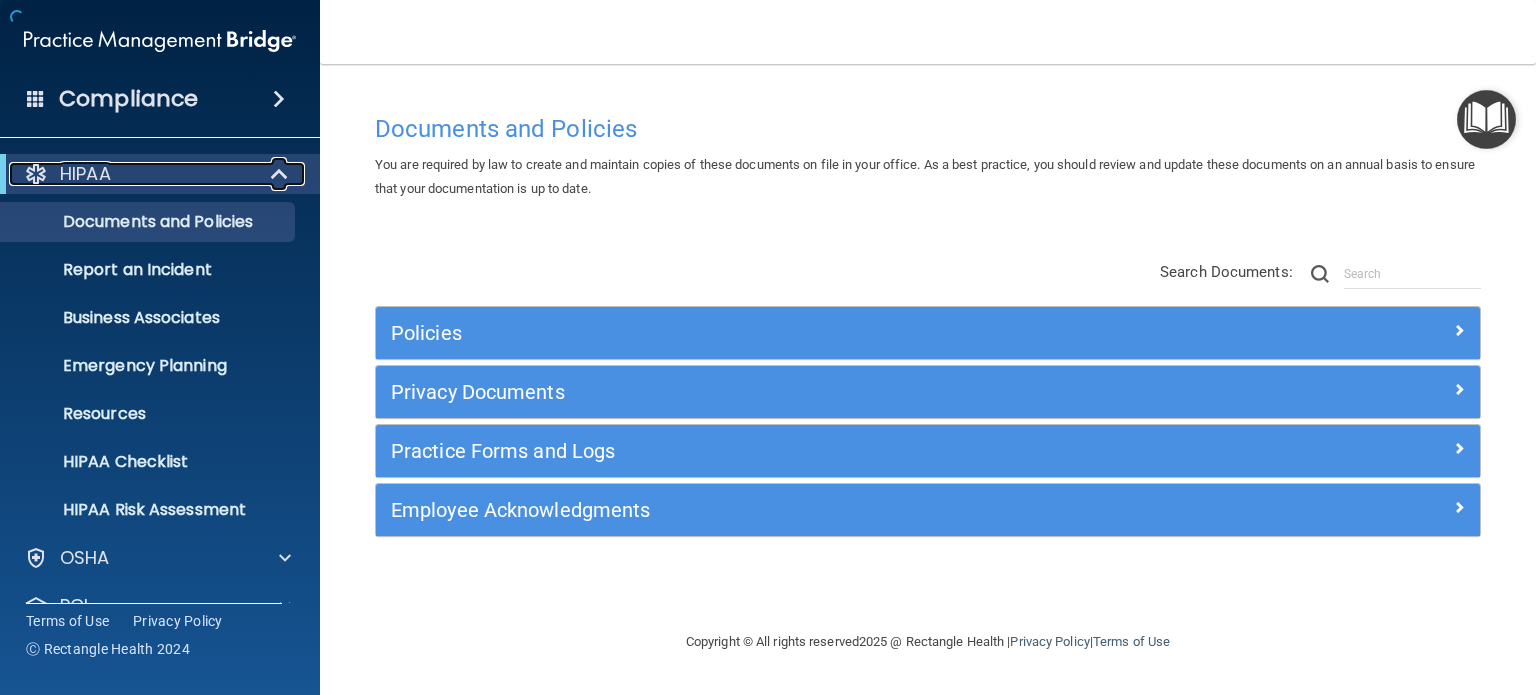 click at bounding box center [281, 174] 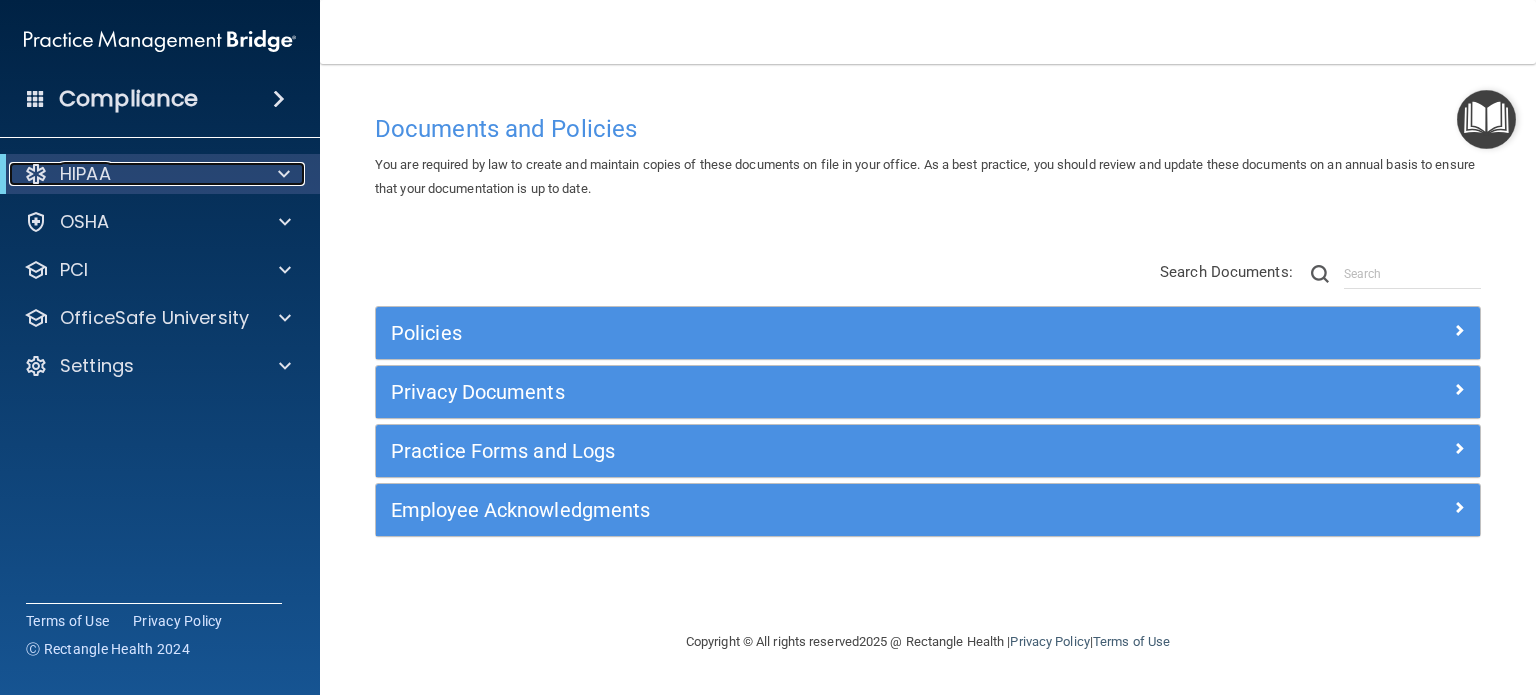 click at bounding box center [284, 174] 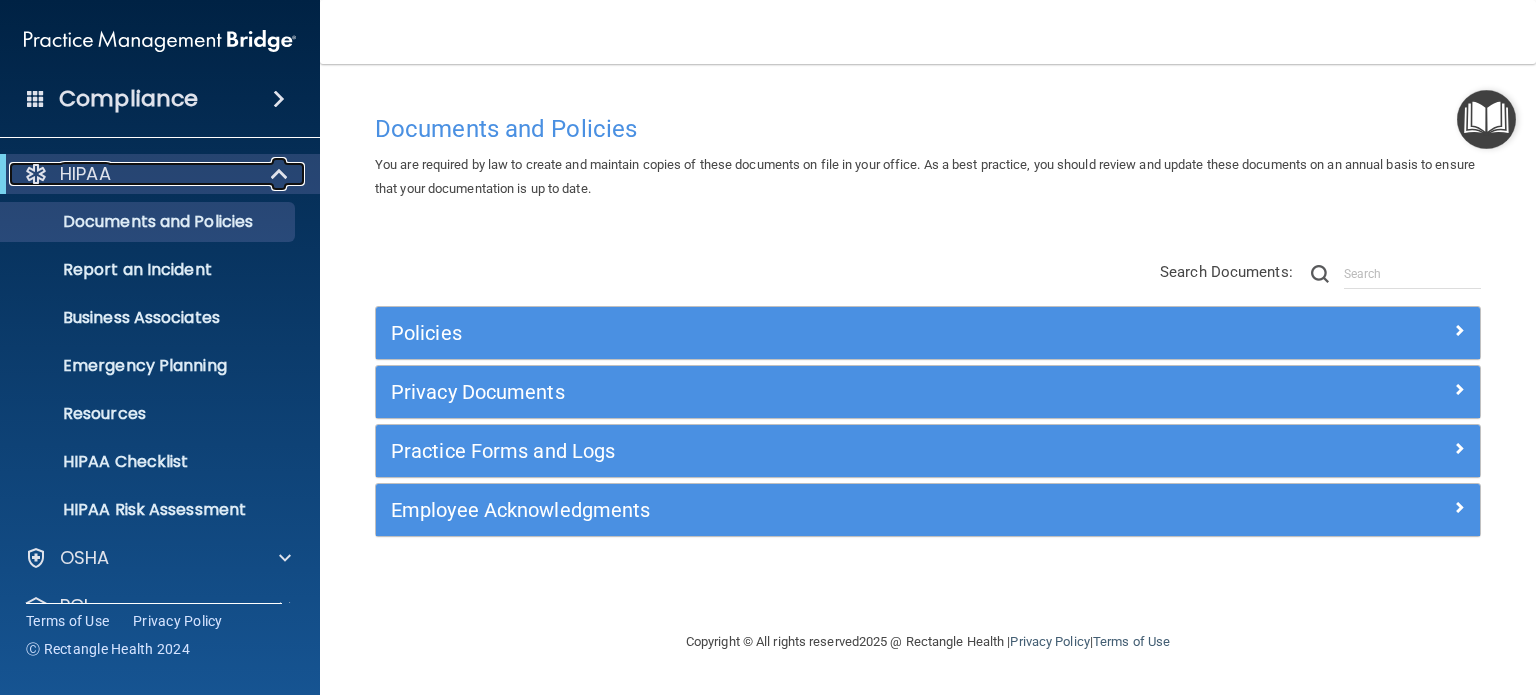click at bounding box center (281, 174) 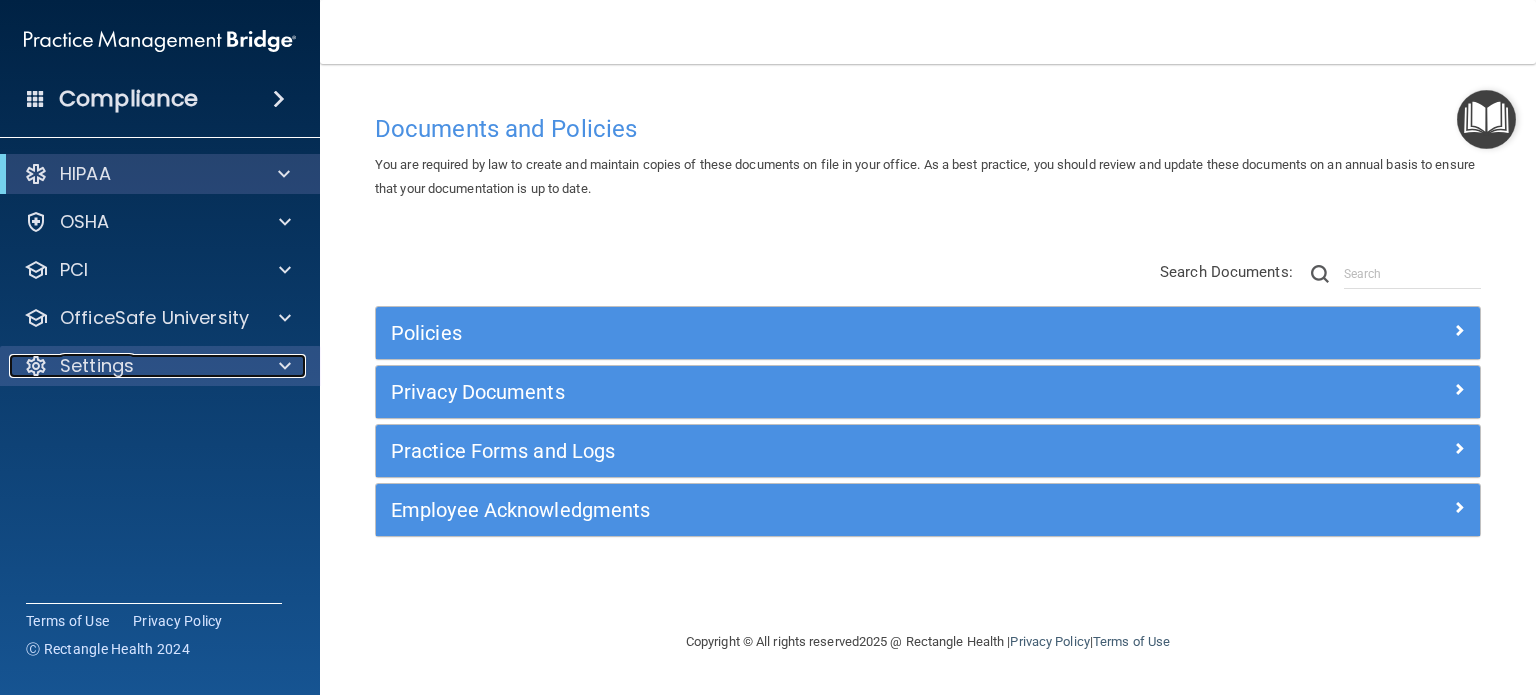 click at bounding box center (285, 366) 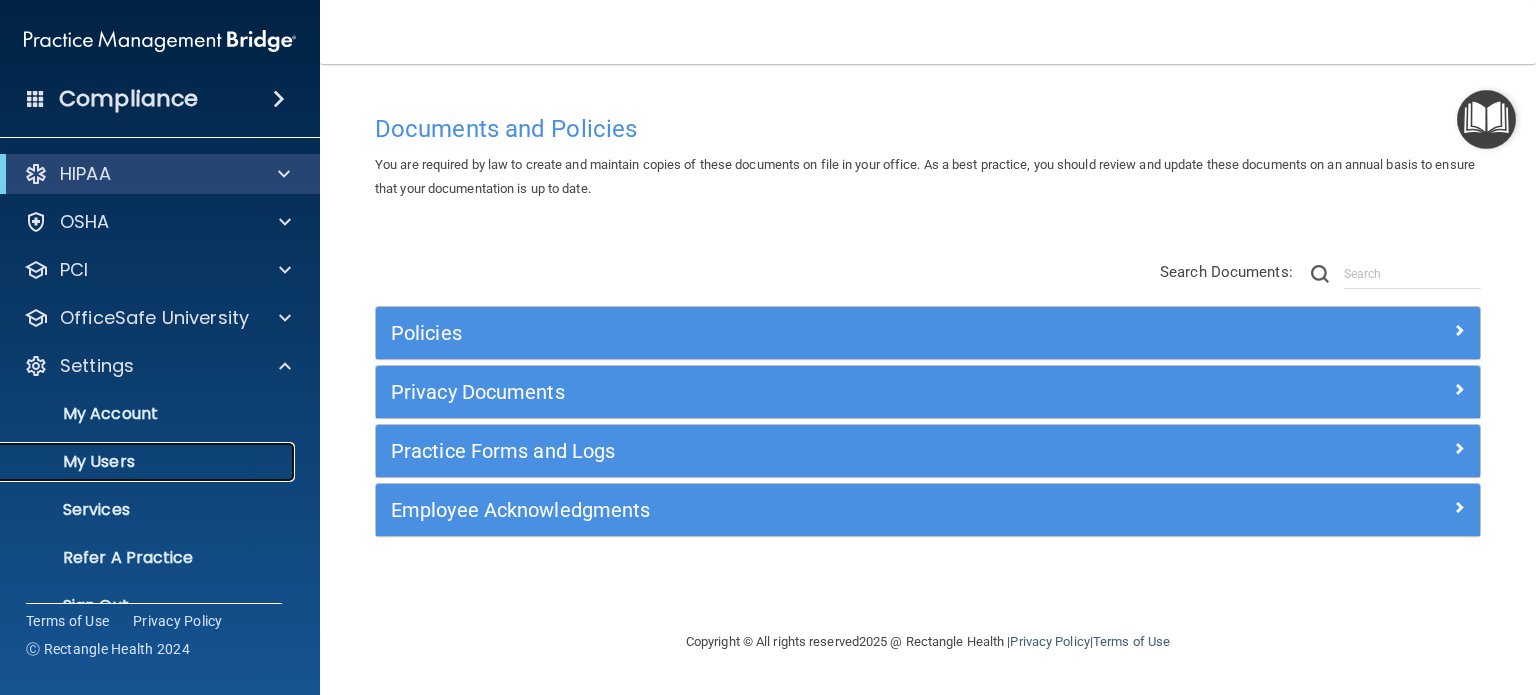 click on "My Users" at bounding box center [149, 462] 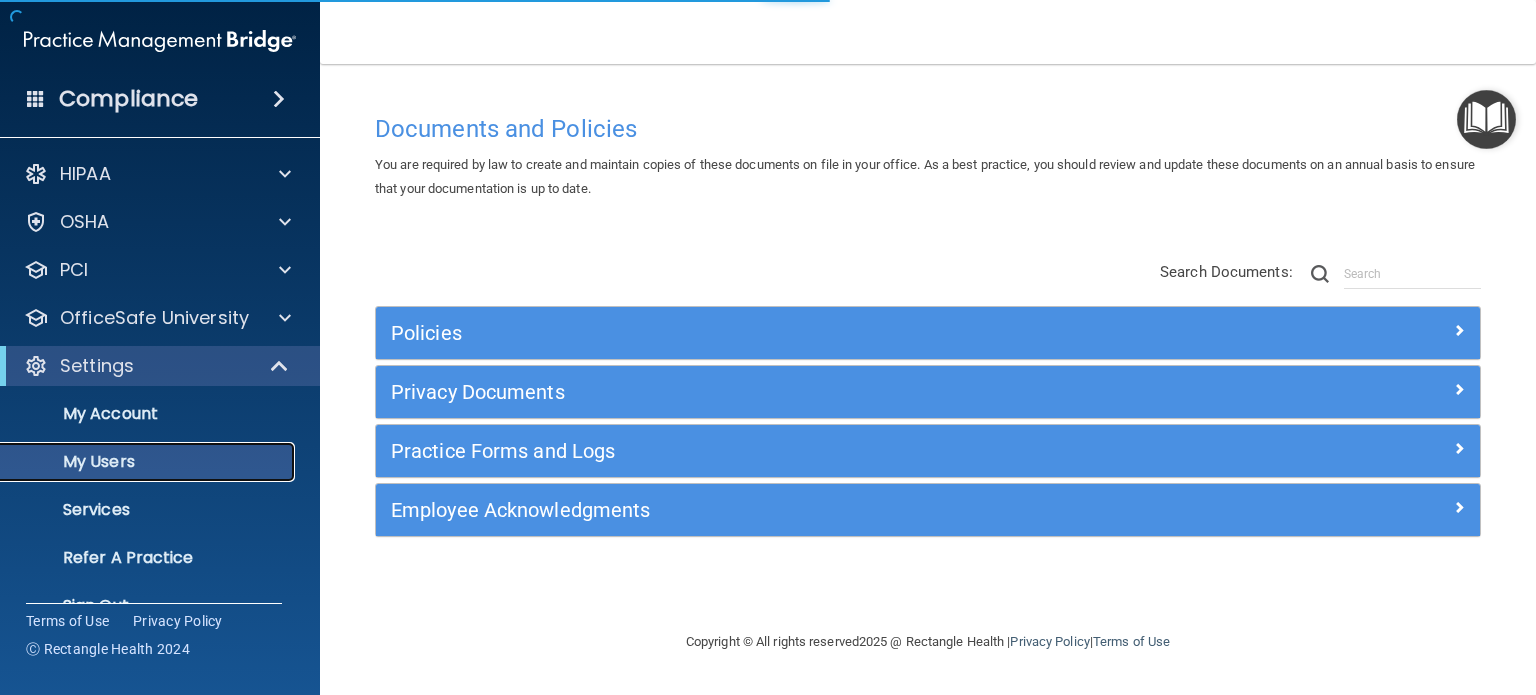 select on "20" 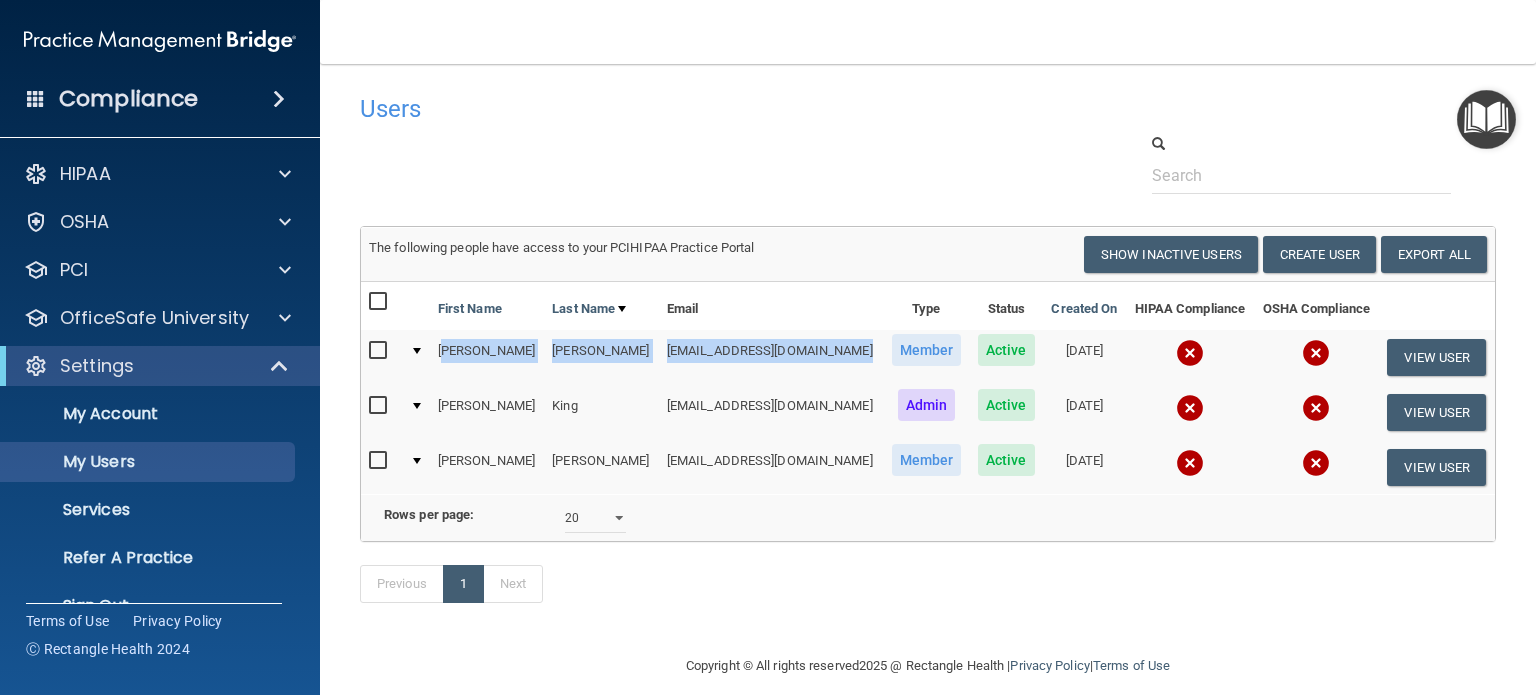 drag, startPoint x: 444, startPoint y: 346, endPoint x: 818, endPoint y: 349, distance: 374.01202 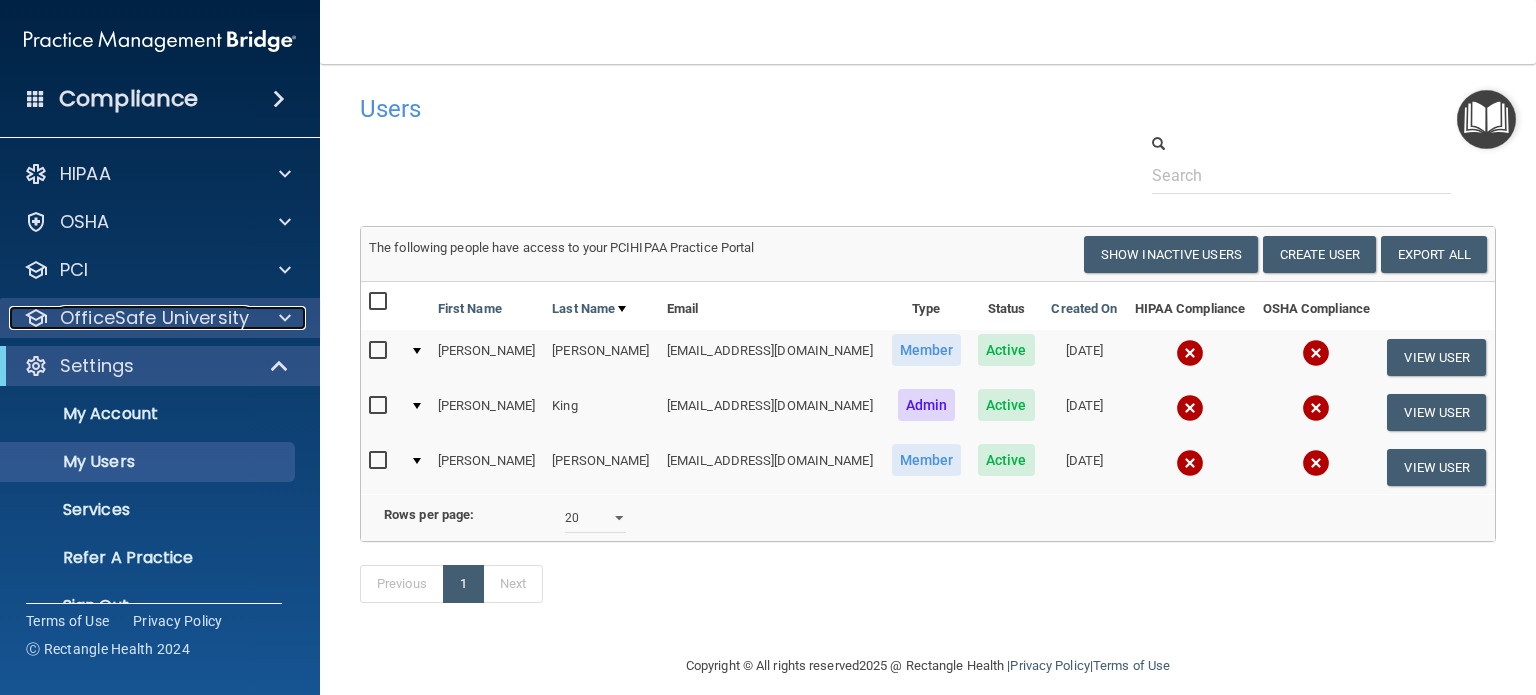 click at bounding box center [285, 318] 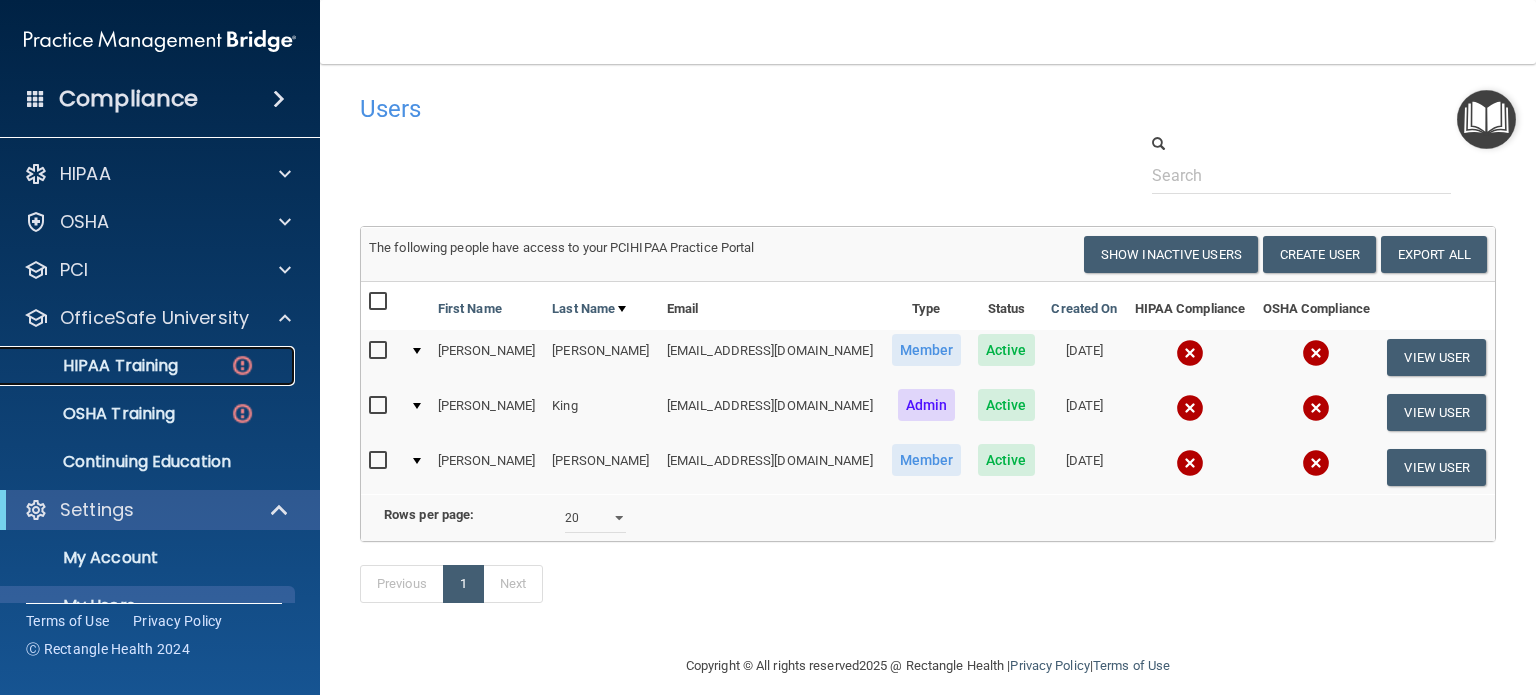 click on "HIPAA Training" at bounding box center (149, 366) 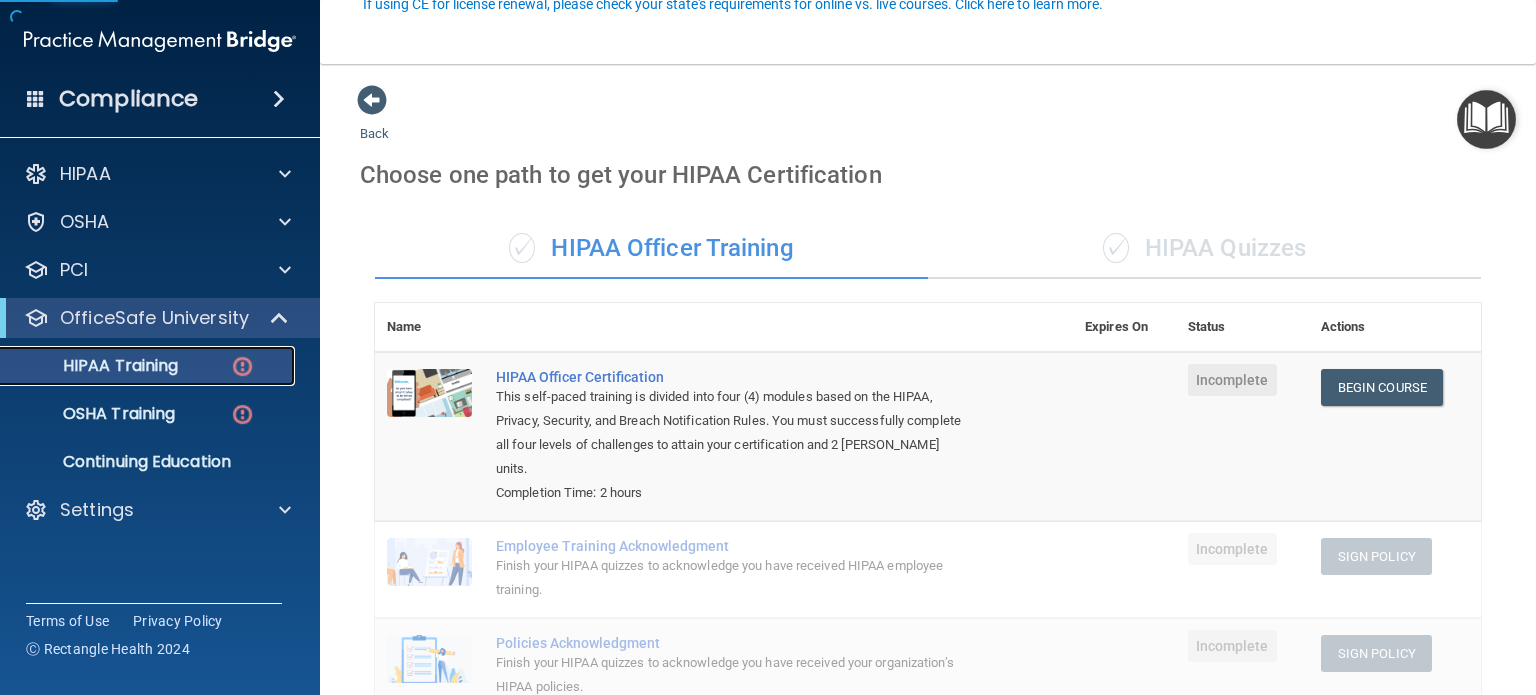 scroll, scrollTop: 200, scrollLeft: 0, axis: vertical 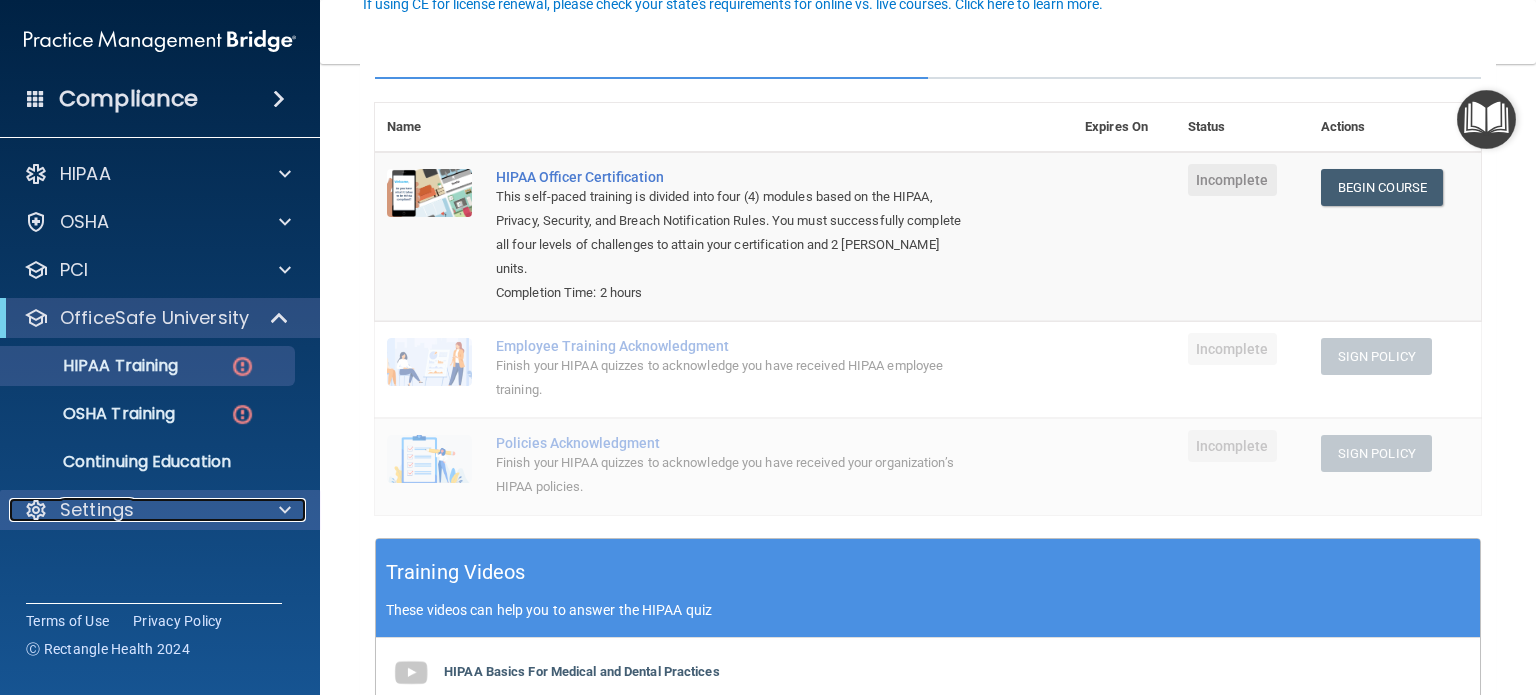 click at bounding box center (285, 510) 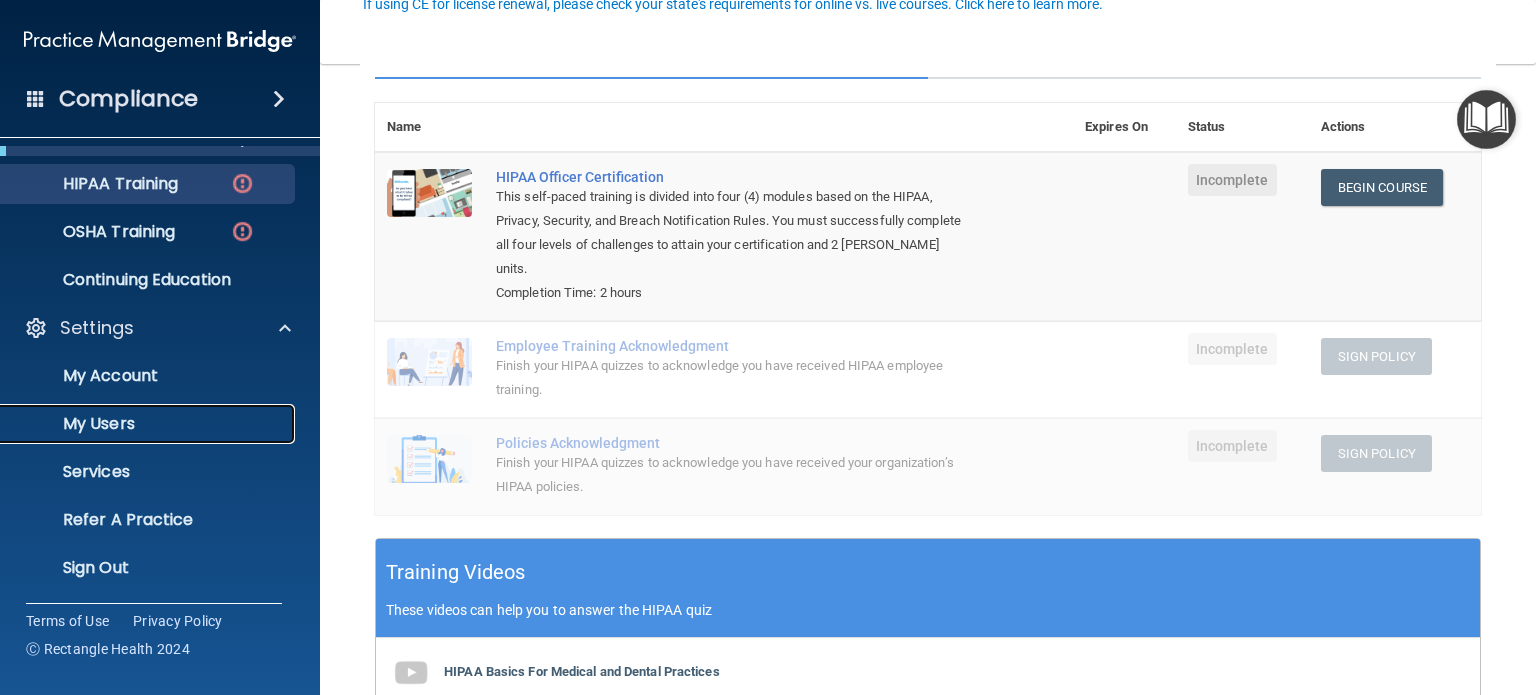 click on "My Users" at bounding box center [149, 424] 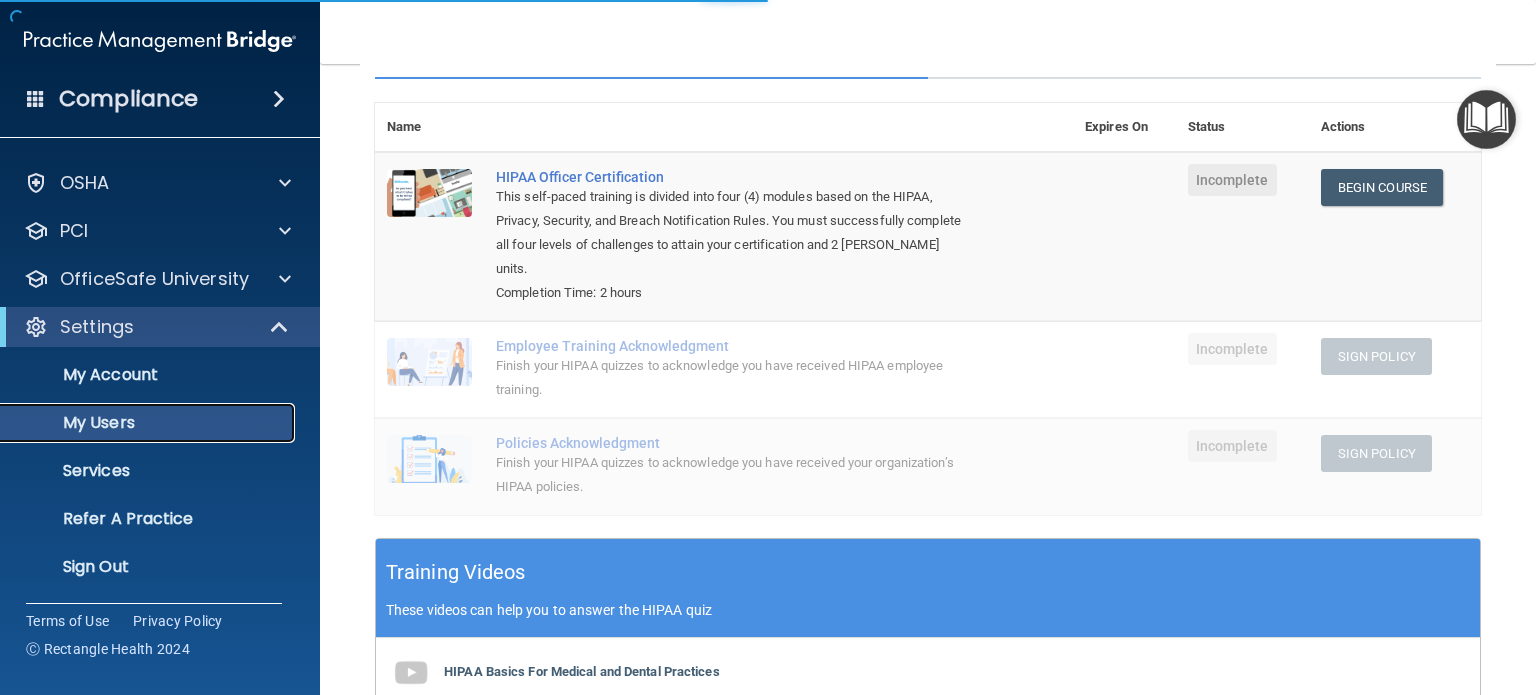 scroll, scrollTop: 38, scrollLeft: 0, axis: vertical 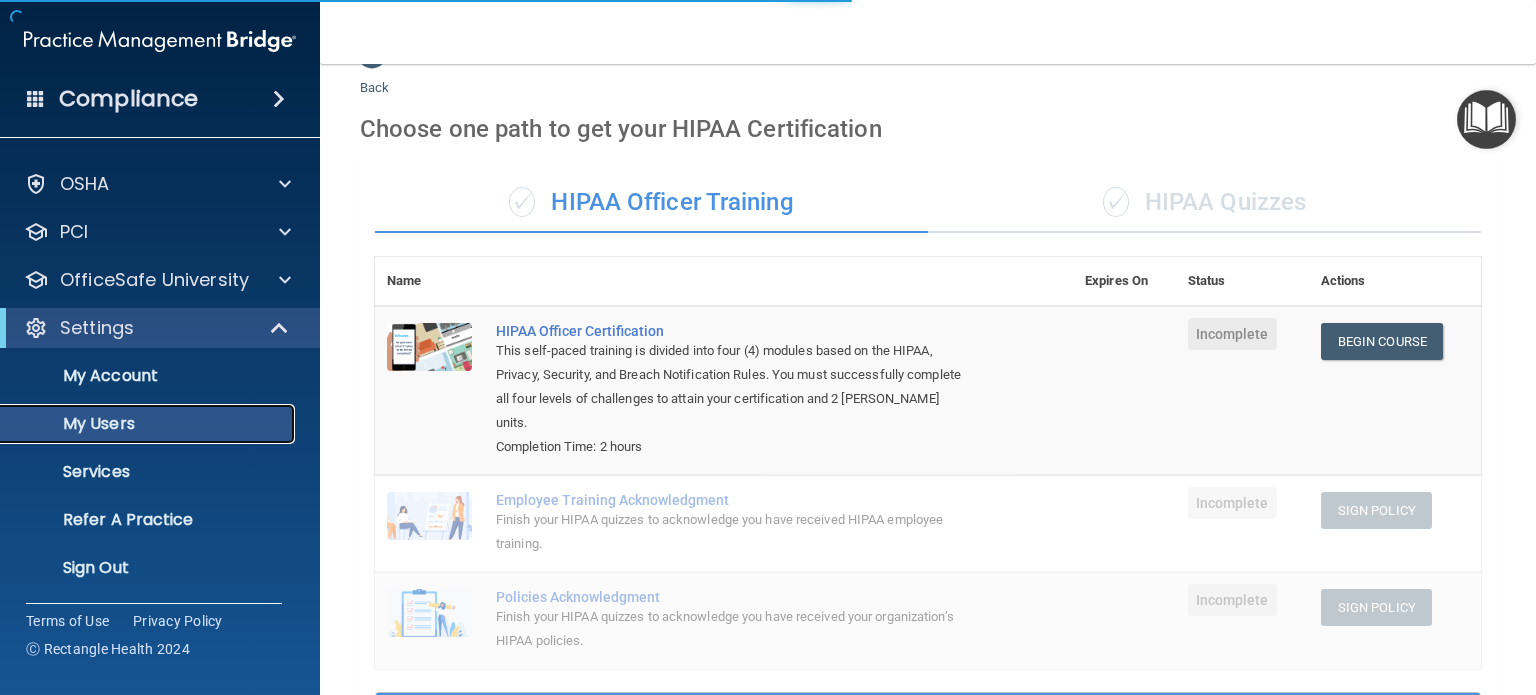 select on "20" 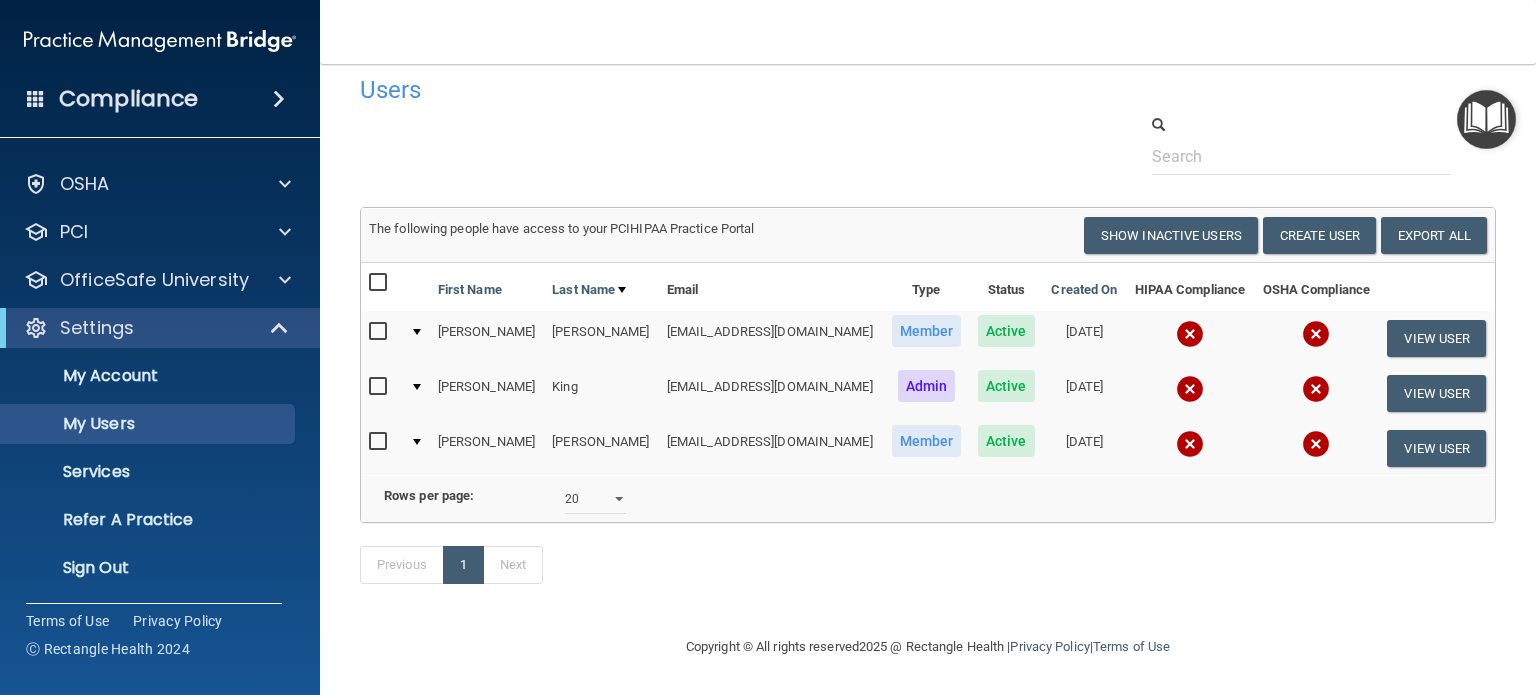click at bounding box center (36, 98) 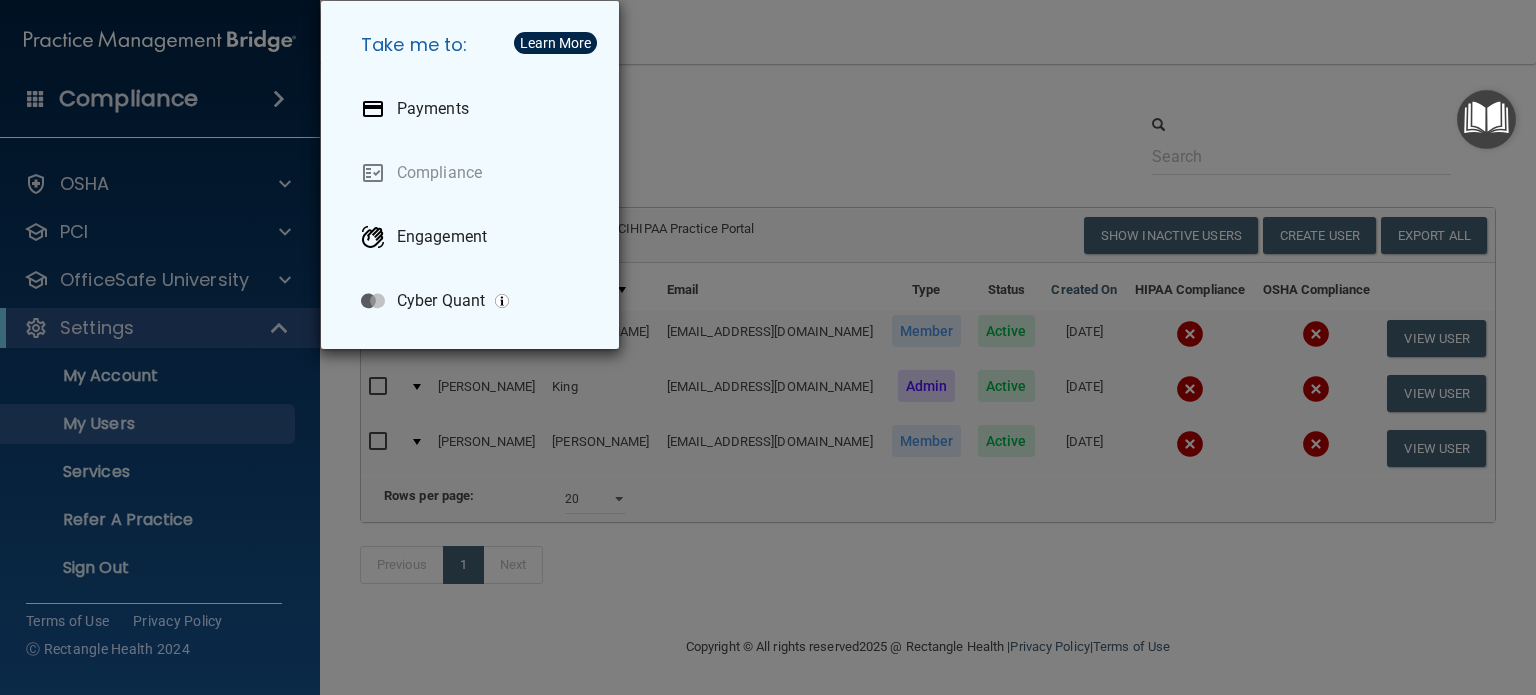 click on "Take me to:             Payments                   Compliance                     Engagement                     Cyber Quant" at bounding box center (768, 347) 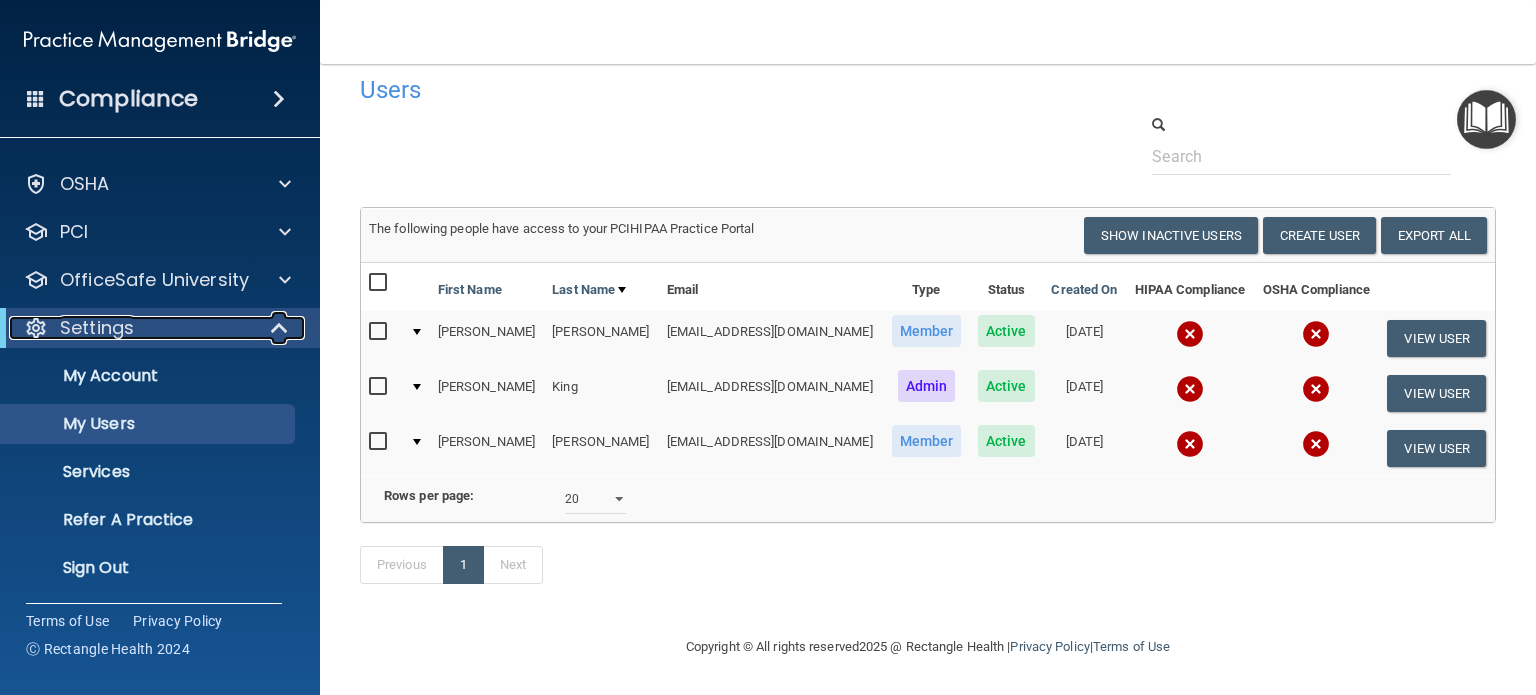 click at bounding box center (281, 328) 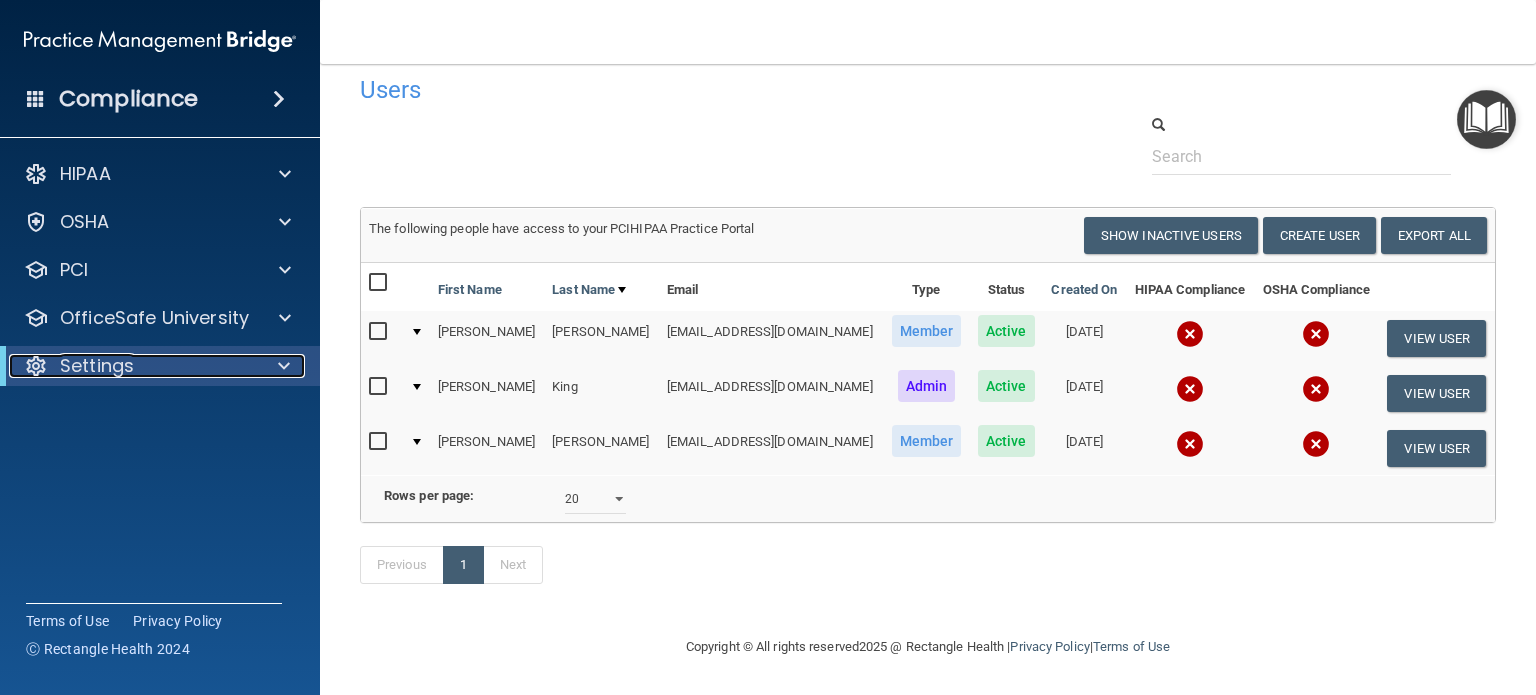 scroll, scrollTop: 0, scrollLeft: 0, axis: both 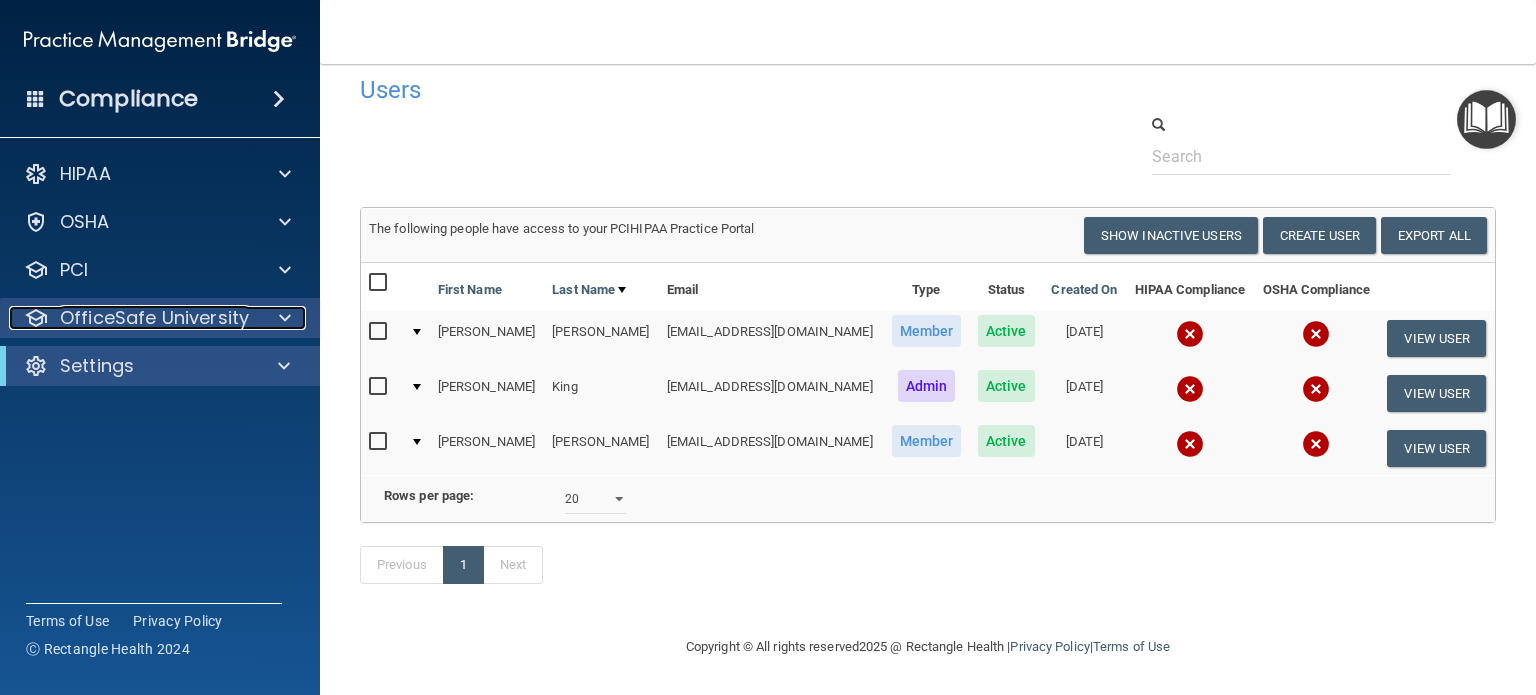 click at bounding box center (285, 318) 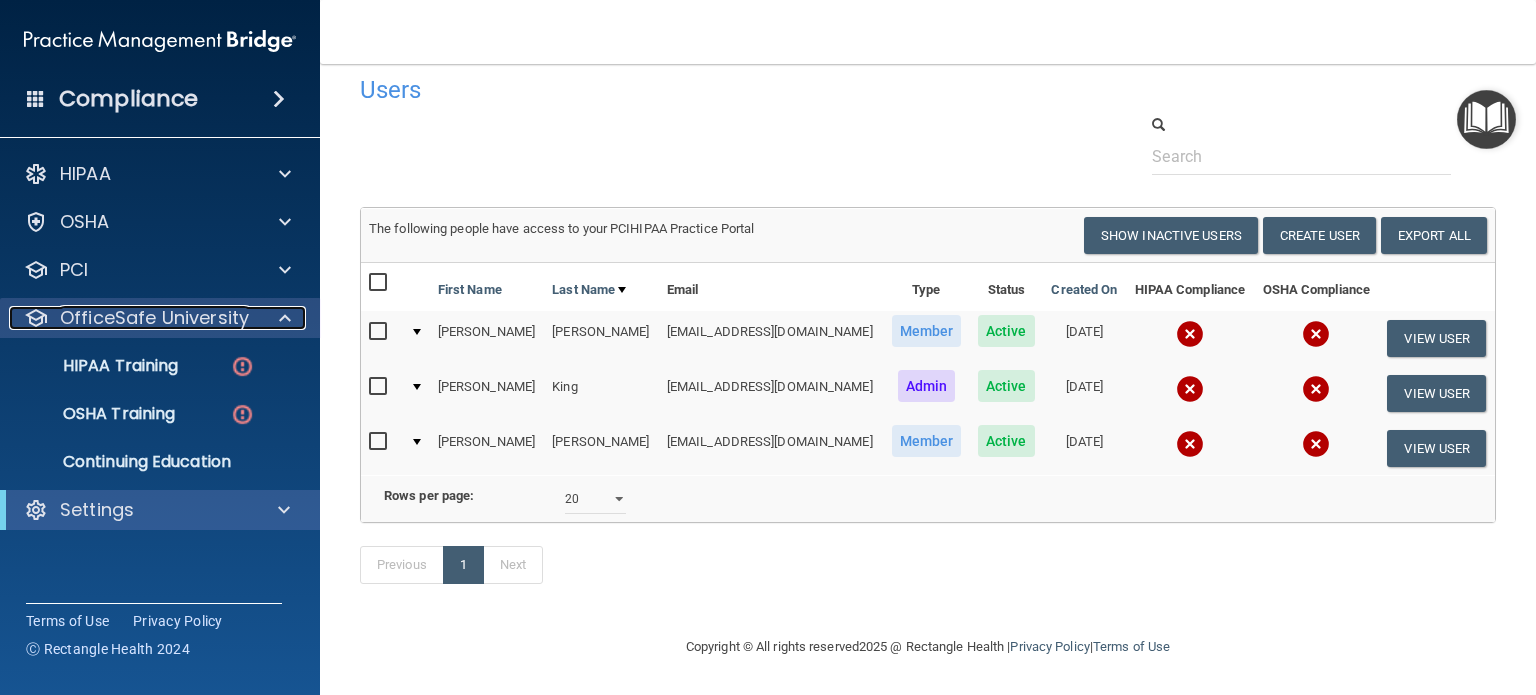 click at bounding box center (285, 318) 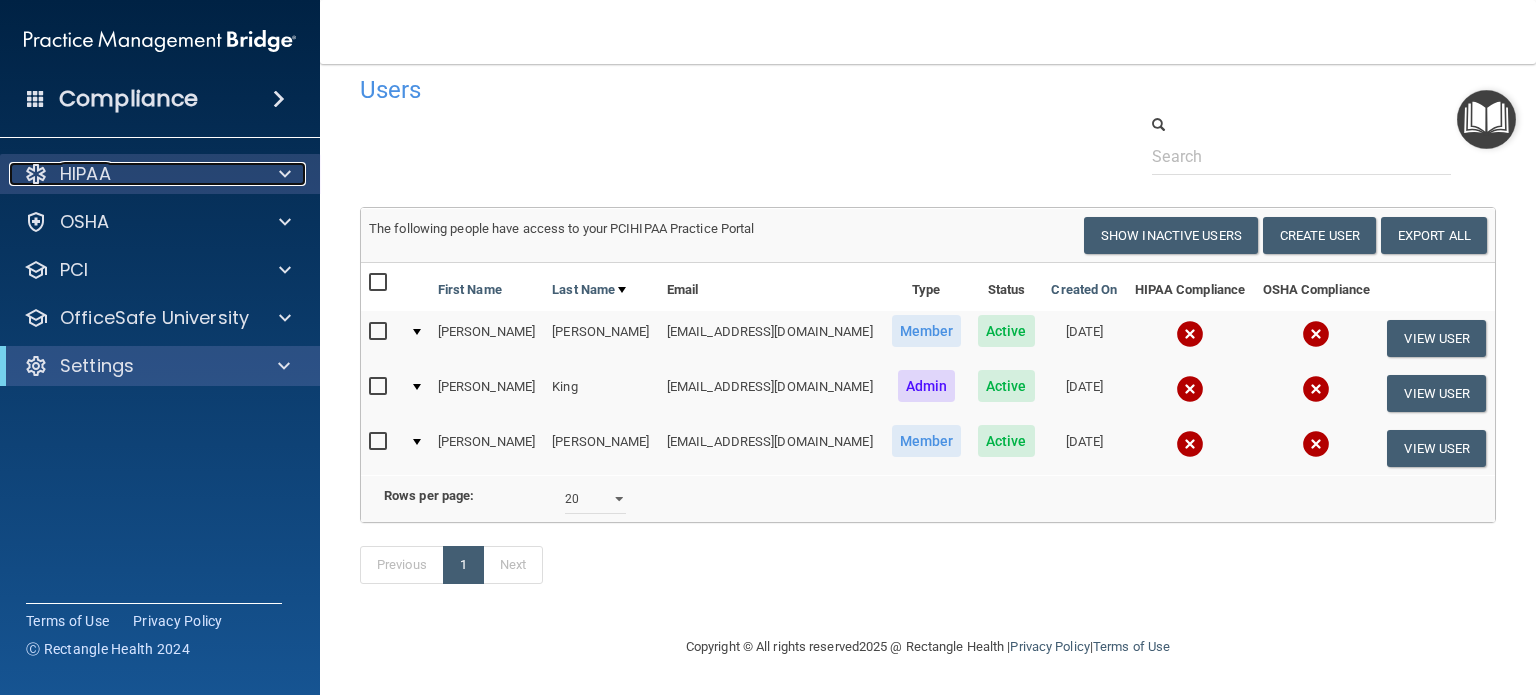 click at bounding box center [285, 174] 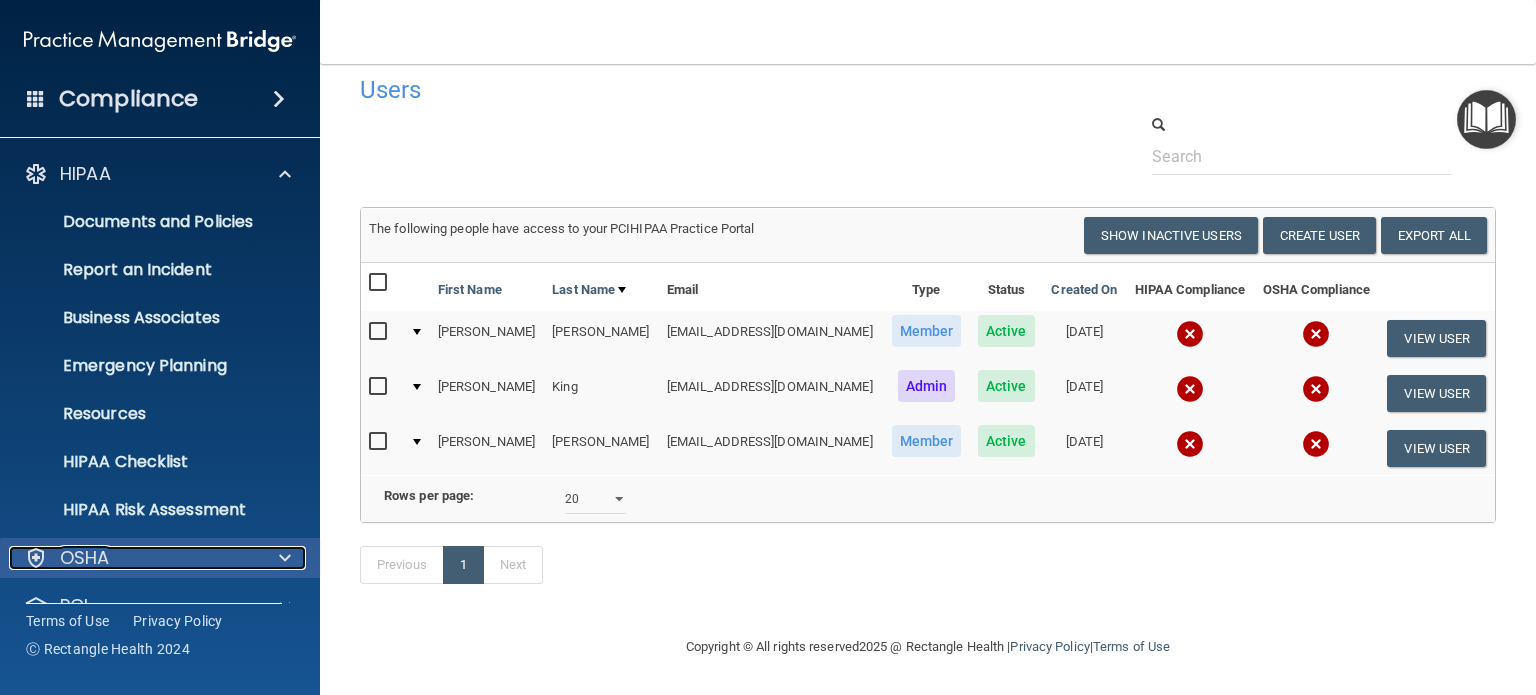 click at bounding box center (285, 558) 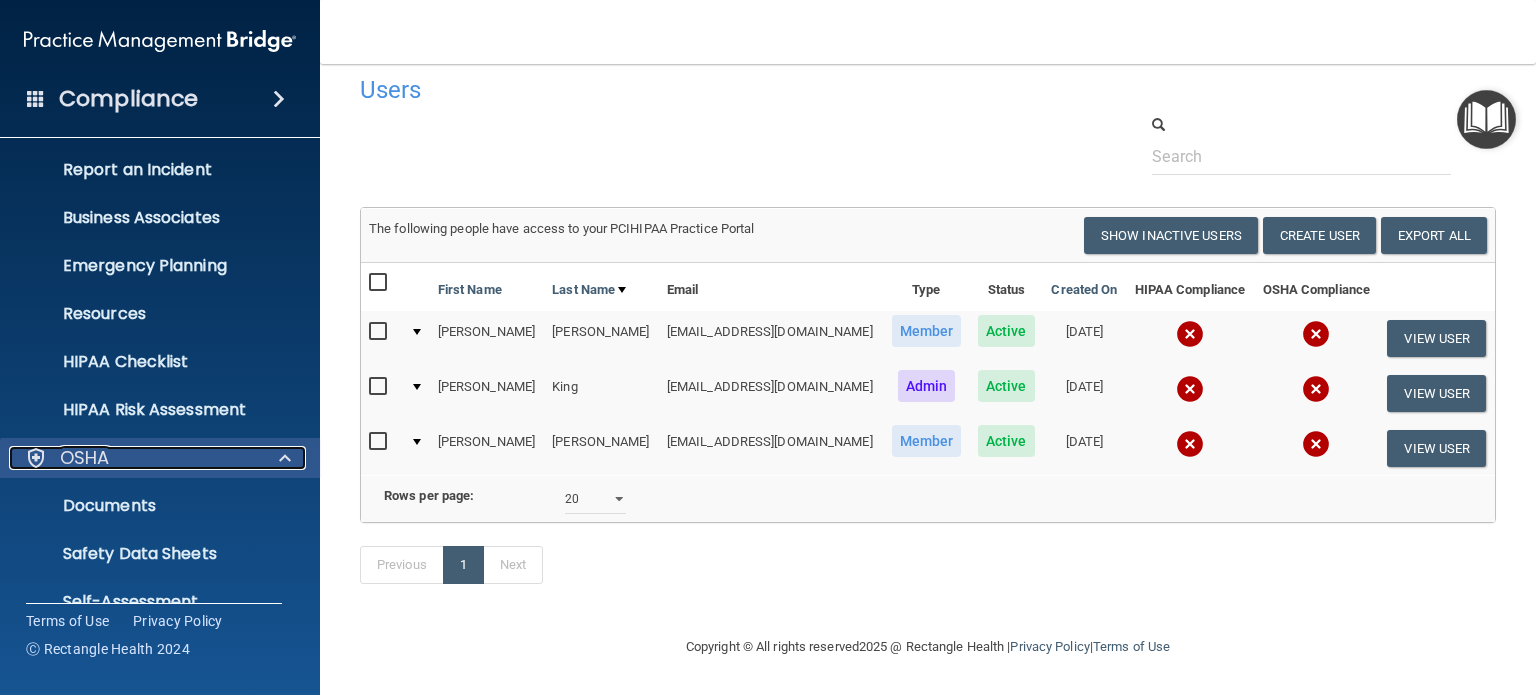 scroll, scrollTop: 200, scrollLeft: 0, axis: vertical 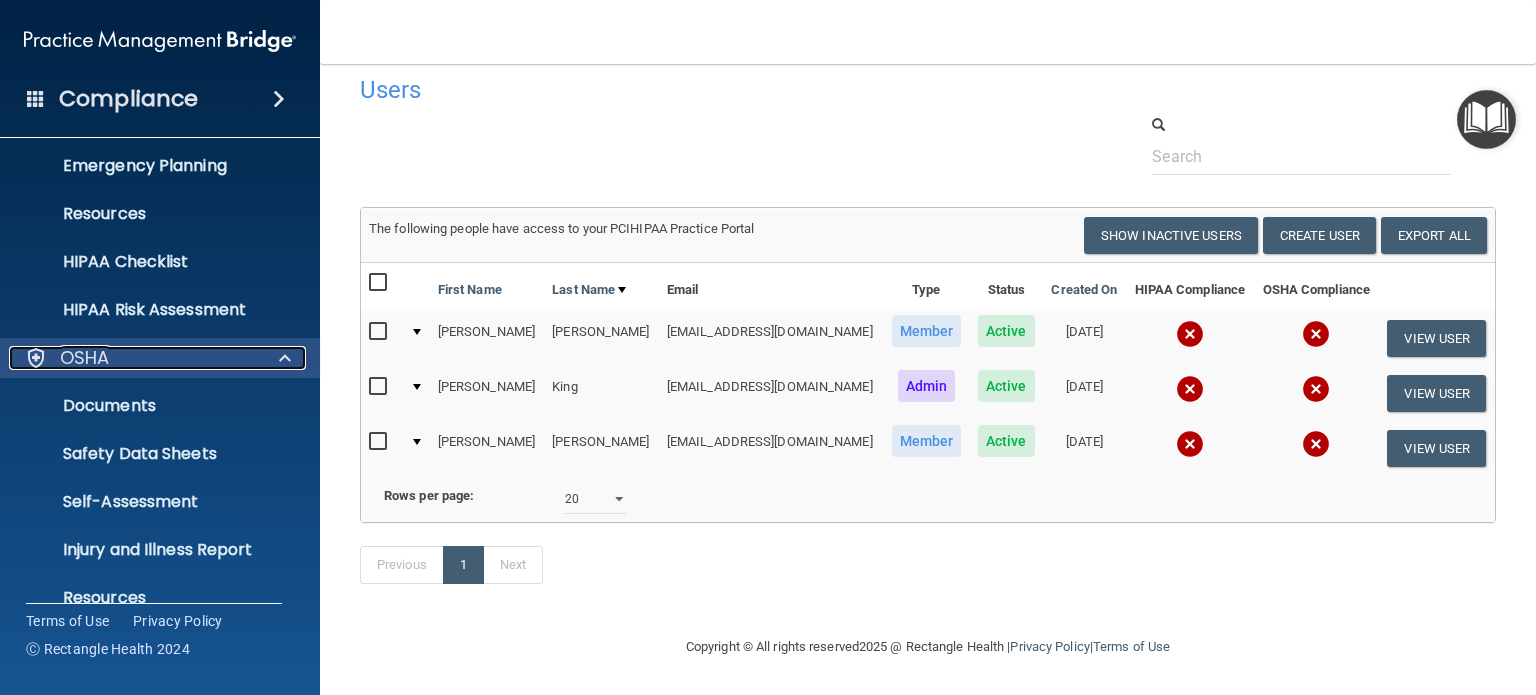 click at bounding box center [285, 358] 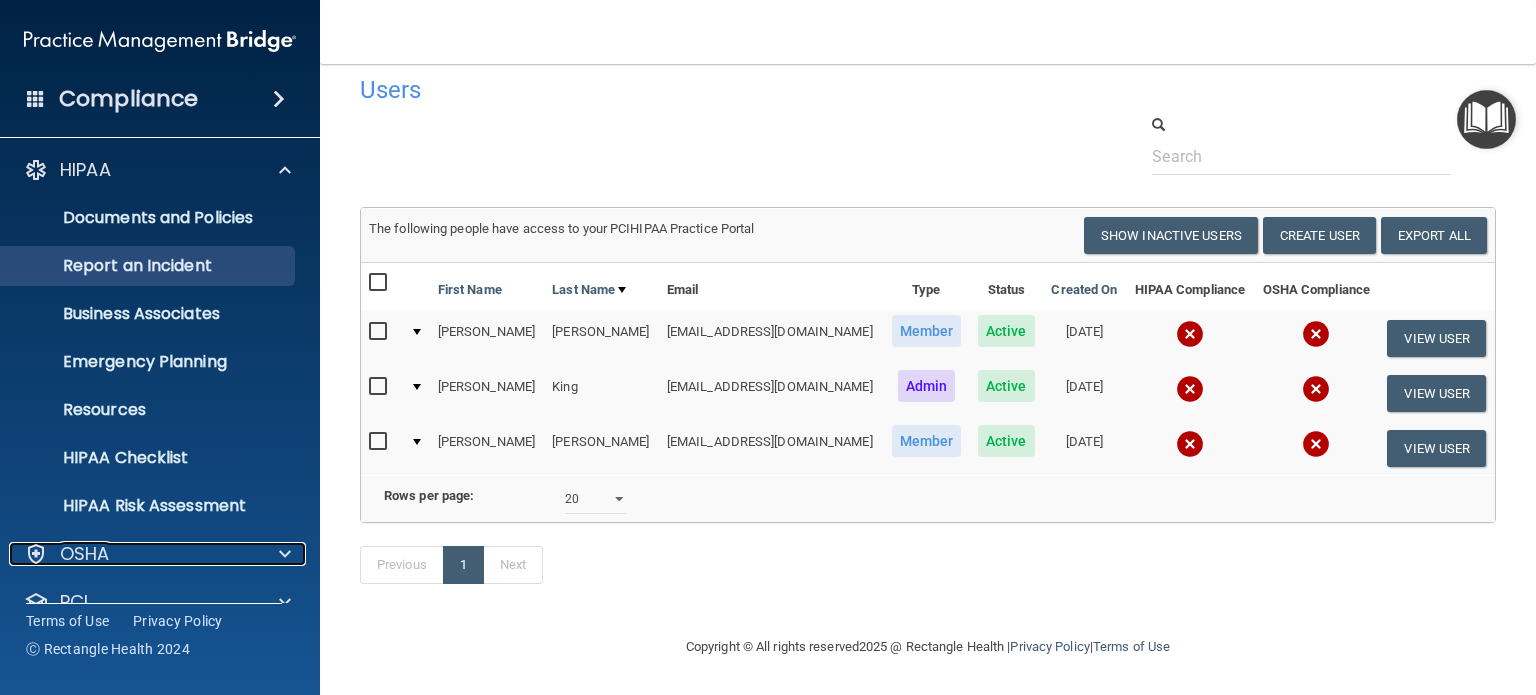 scroll, scrollTop: 0, scrollLeft: 0, axis: both 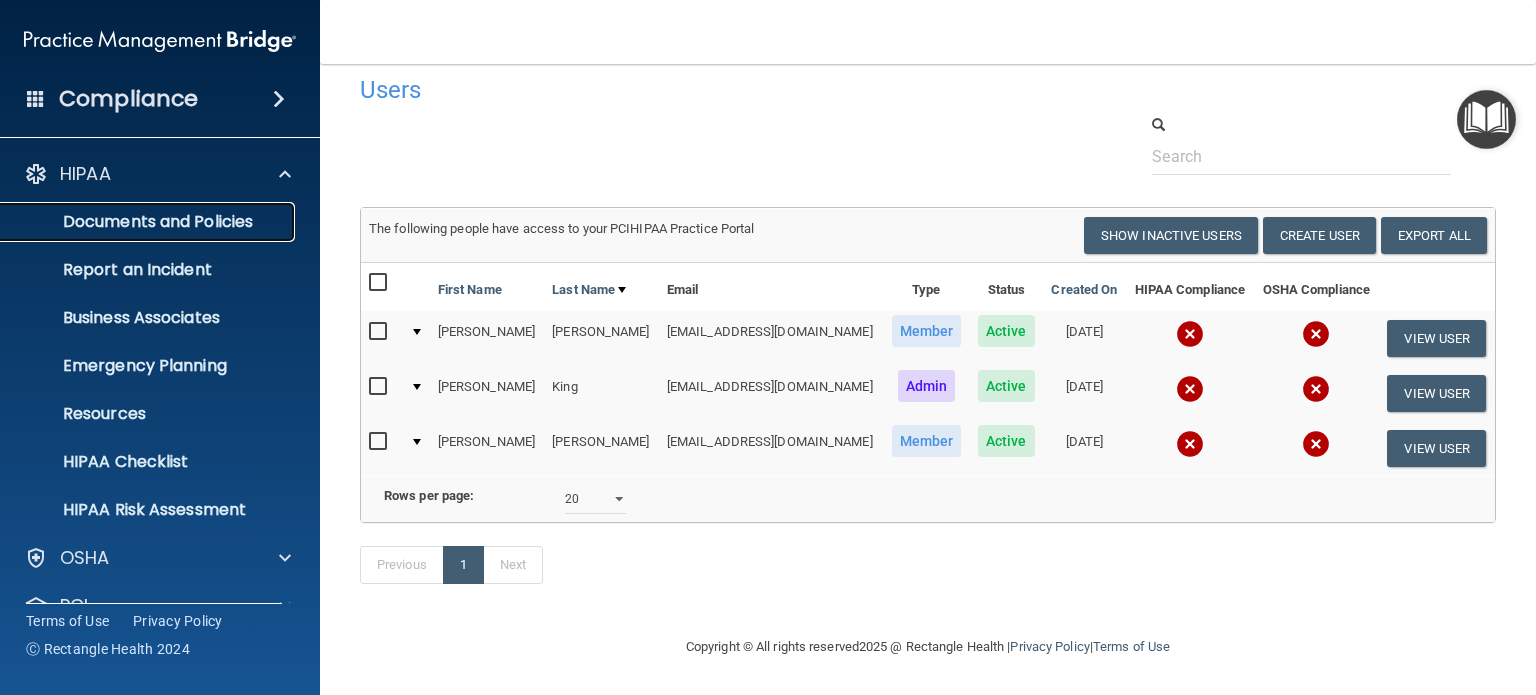 click on "Documents and Policies" at bounding box center (149, 222) 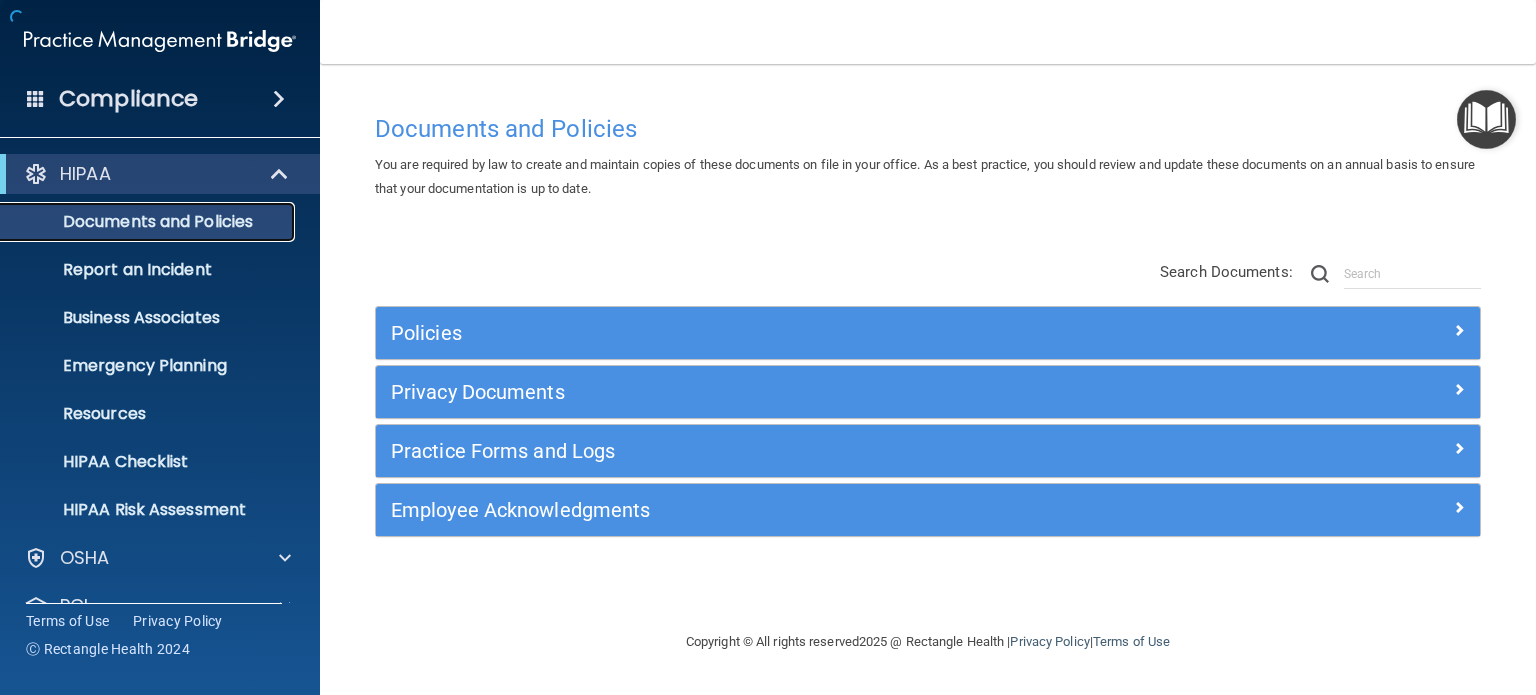 scroll, scrollTop: 0, scrollLeft: 0, axis: both 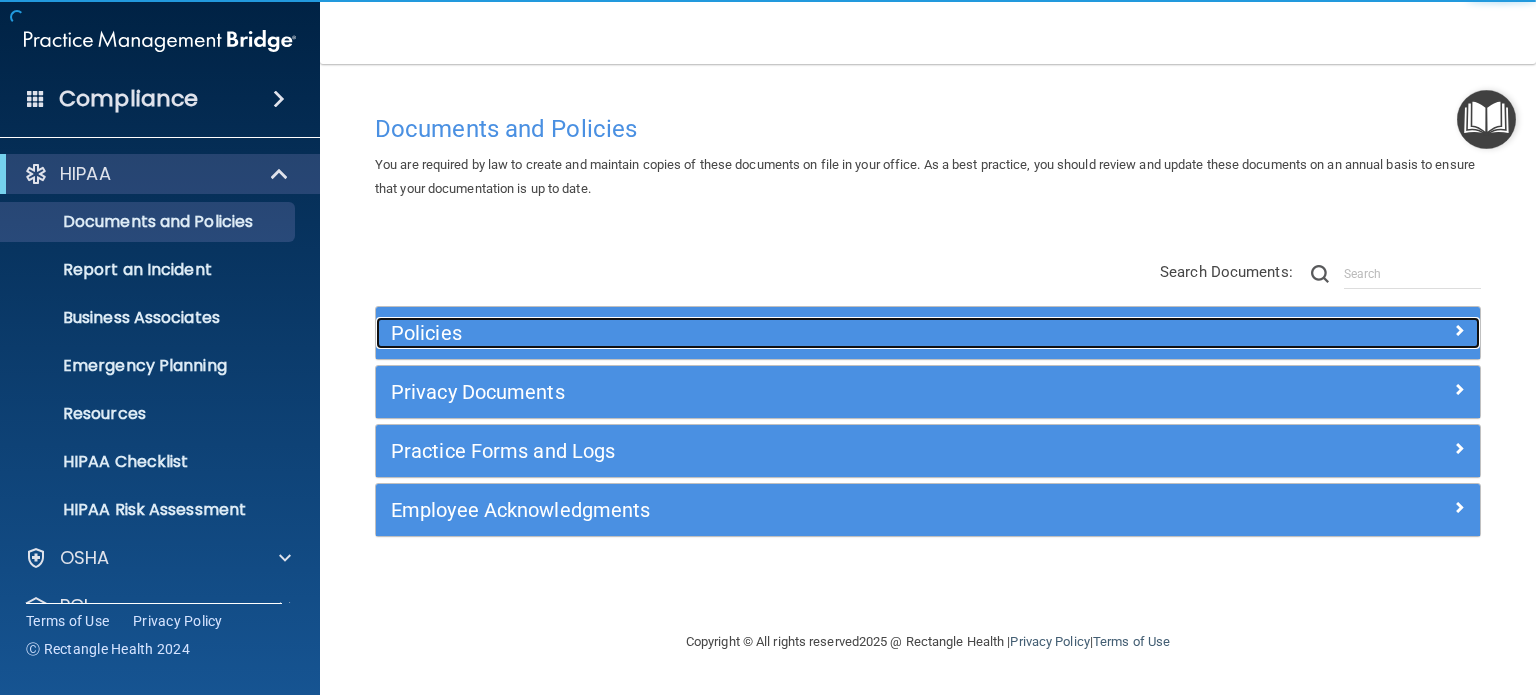 click on "Policies" at bounding box center [790, 333] 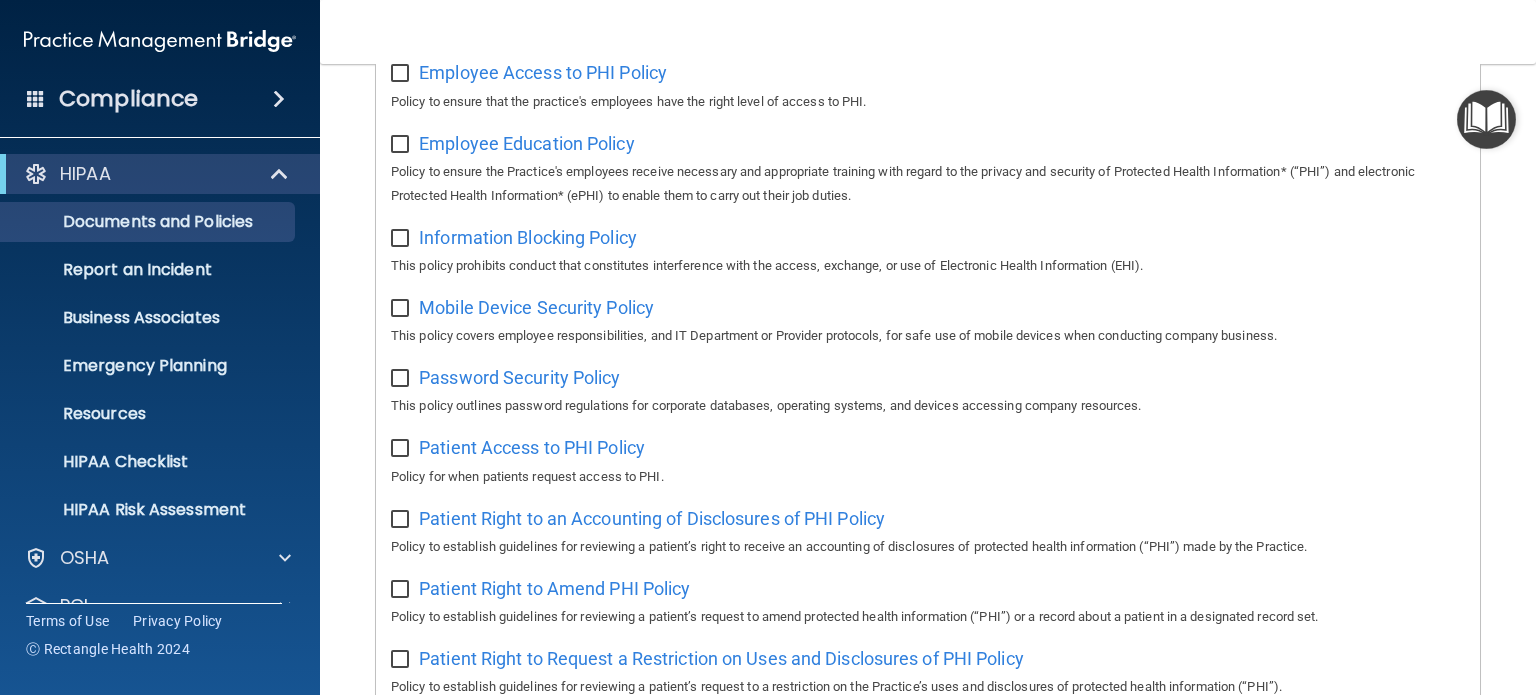 scroll, scrollTop: 800, scrollLeft: 0, axis: vertical 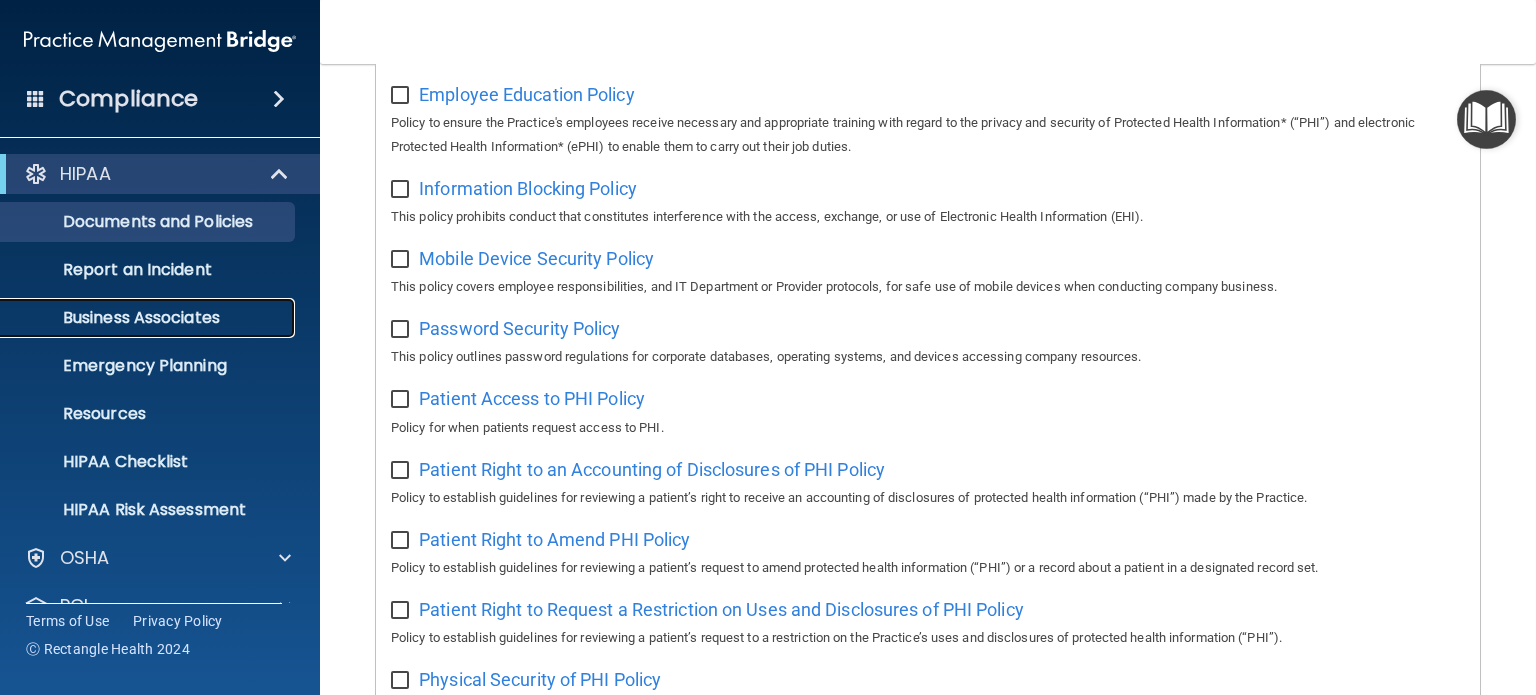 click on "Business Associates" at bounding box center [149, 318] 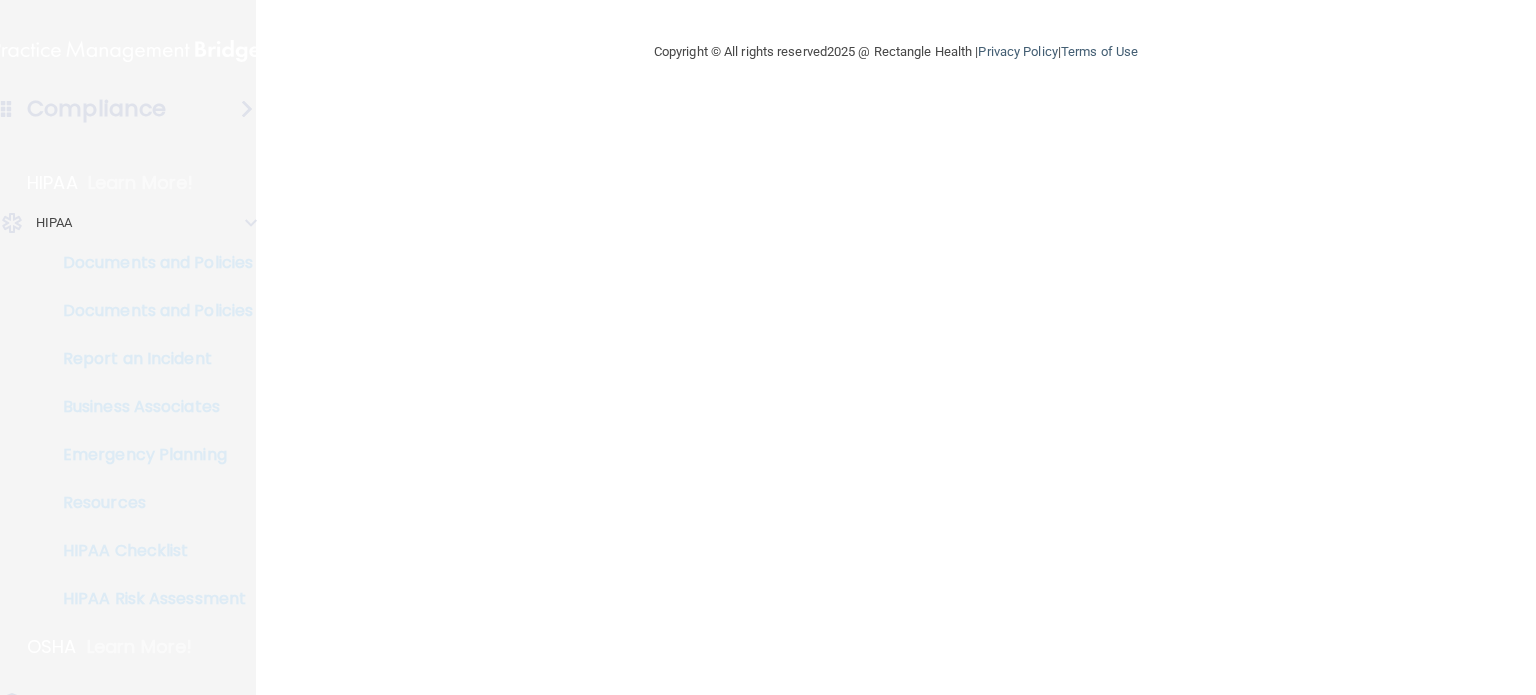scroll, scrollTop: 0, scrollLeft: 0, axis: both 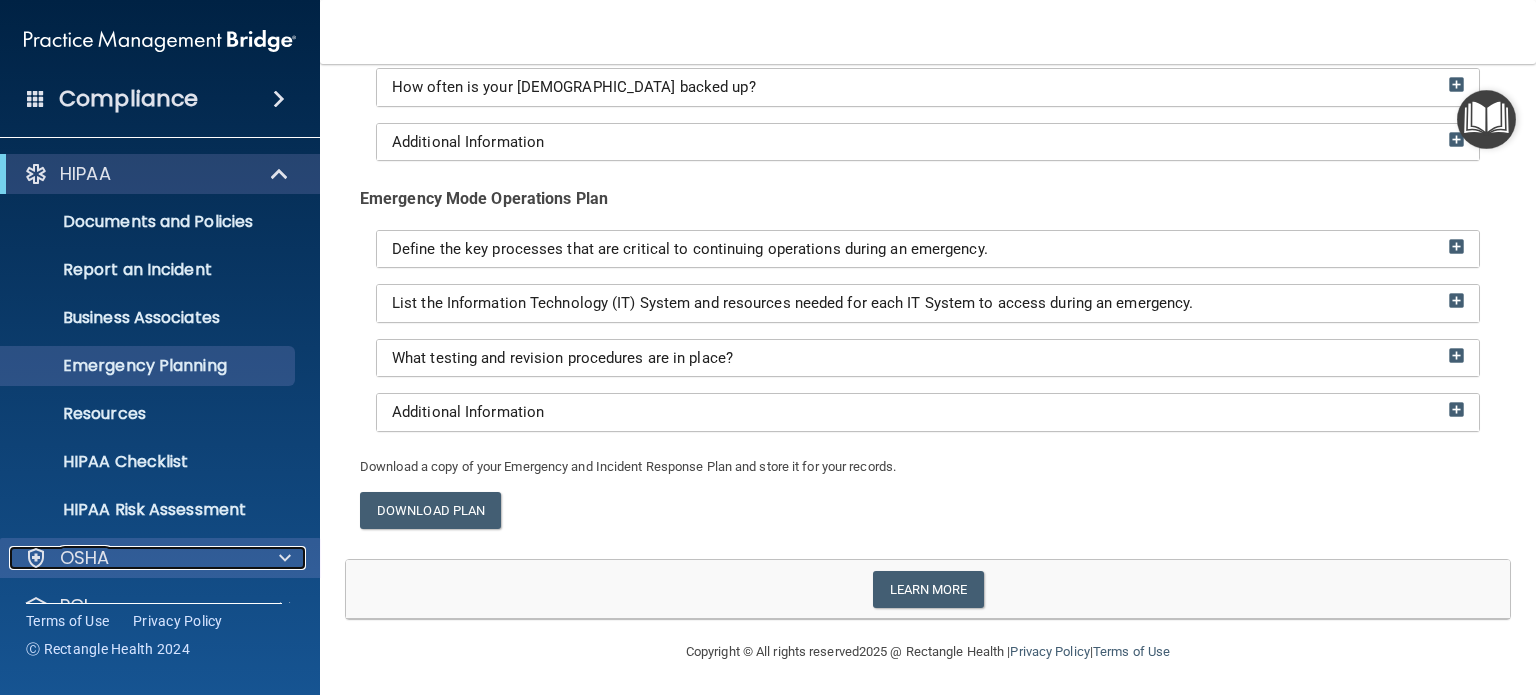 click at bounding box center (285, 558) 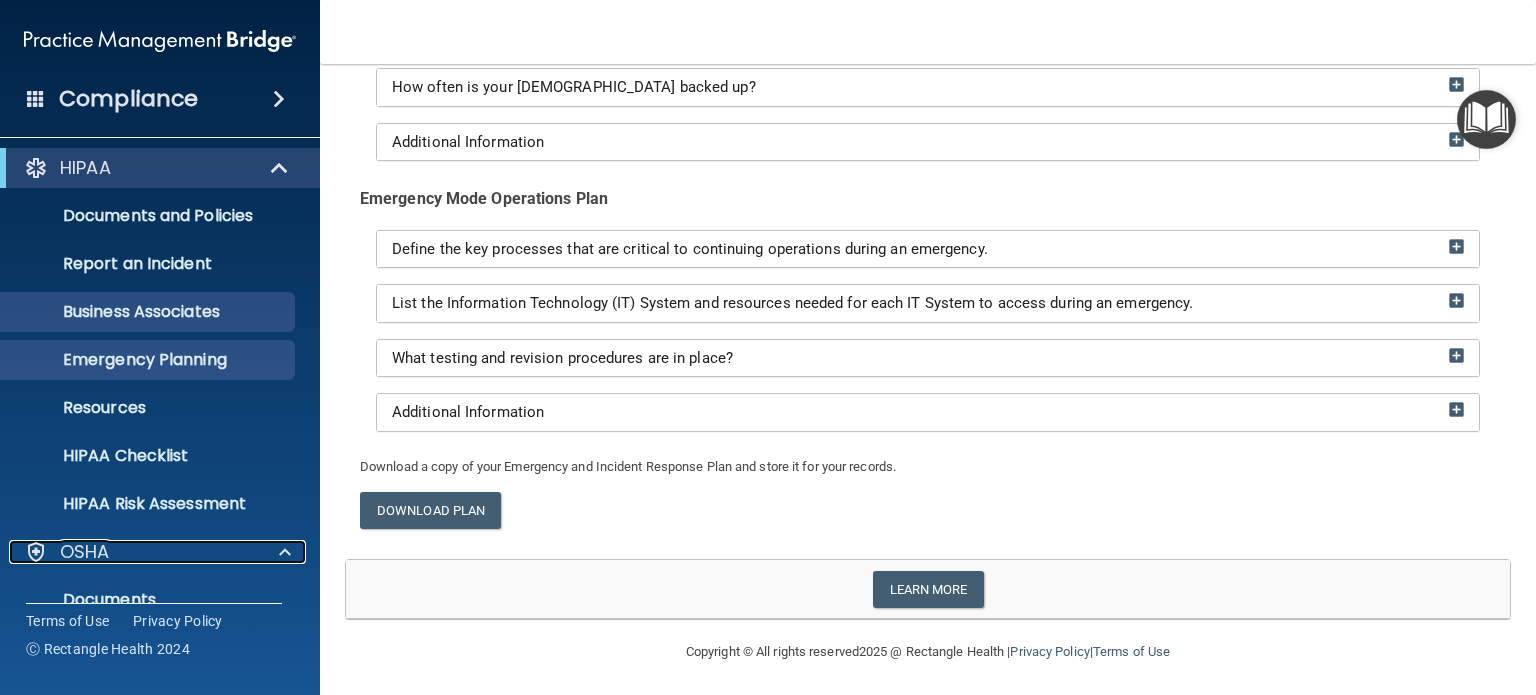 scroll, scrollTop: 0, scrollLeft: 0, axis: both 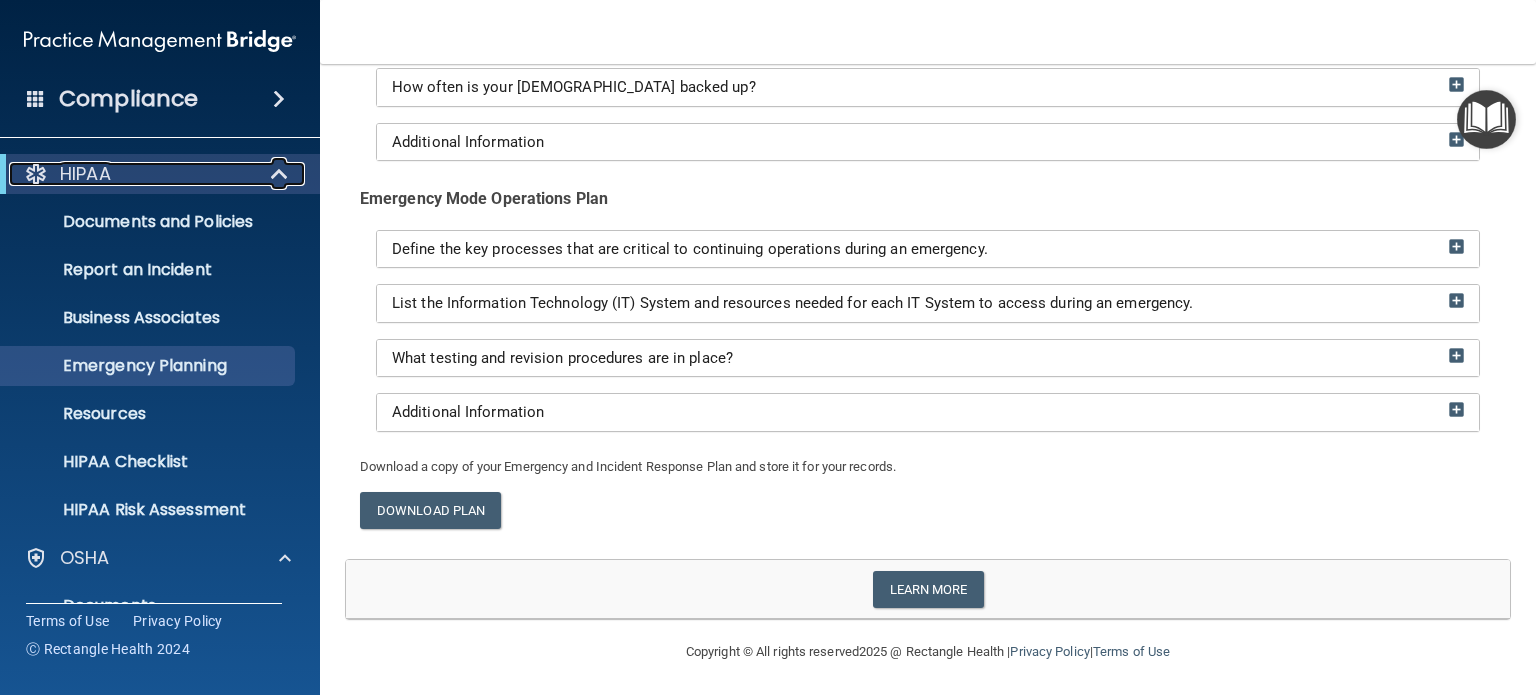 click at bounding box center (281, 174) 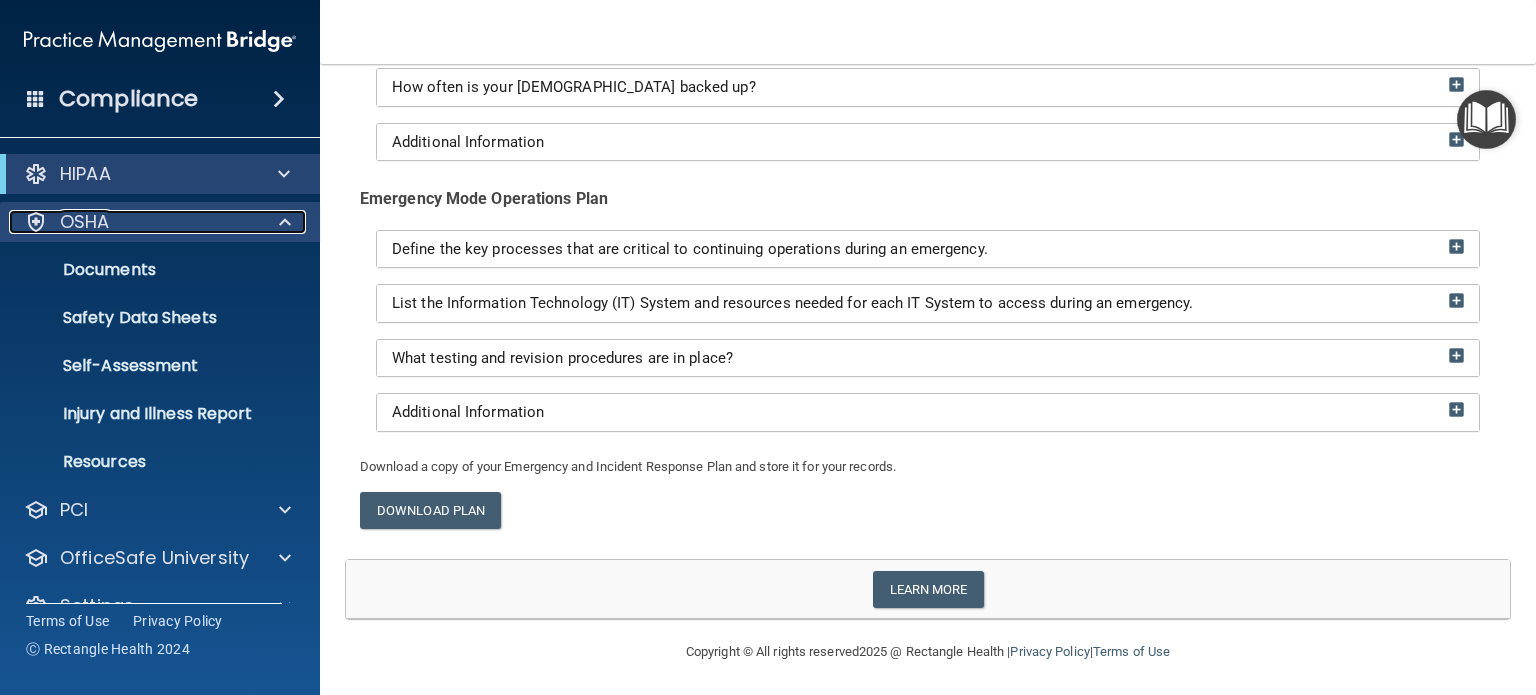 click at bounding box center [282, 222] 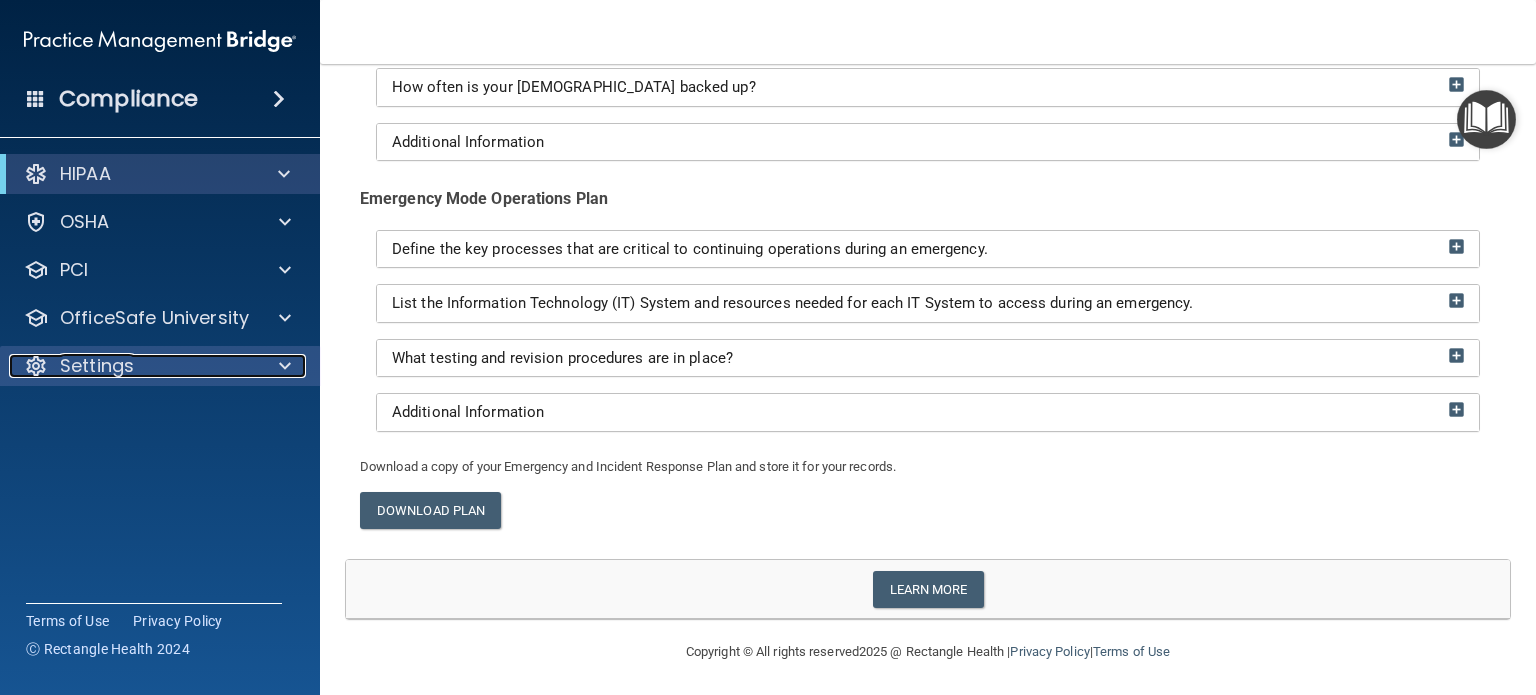 click at bounding box center [285, 366] 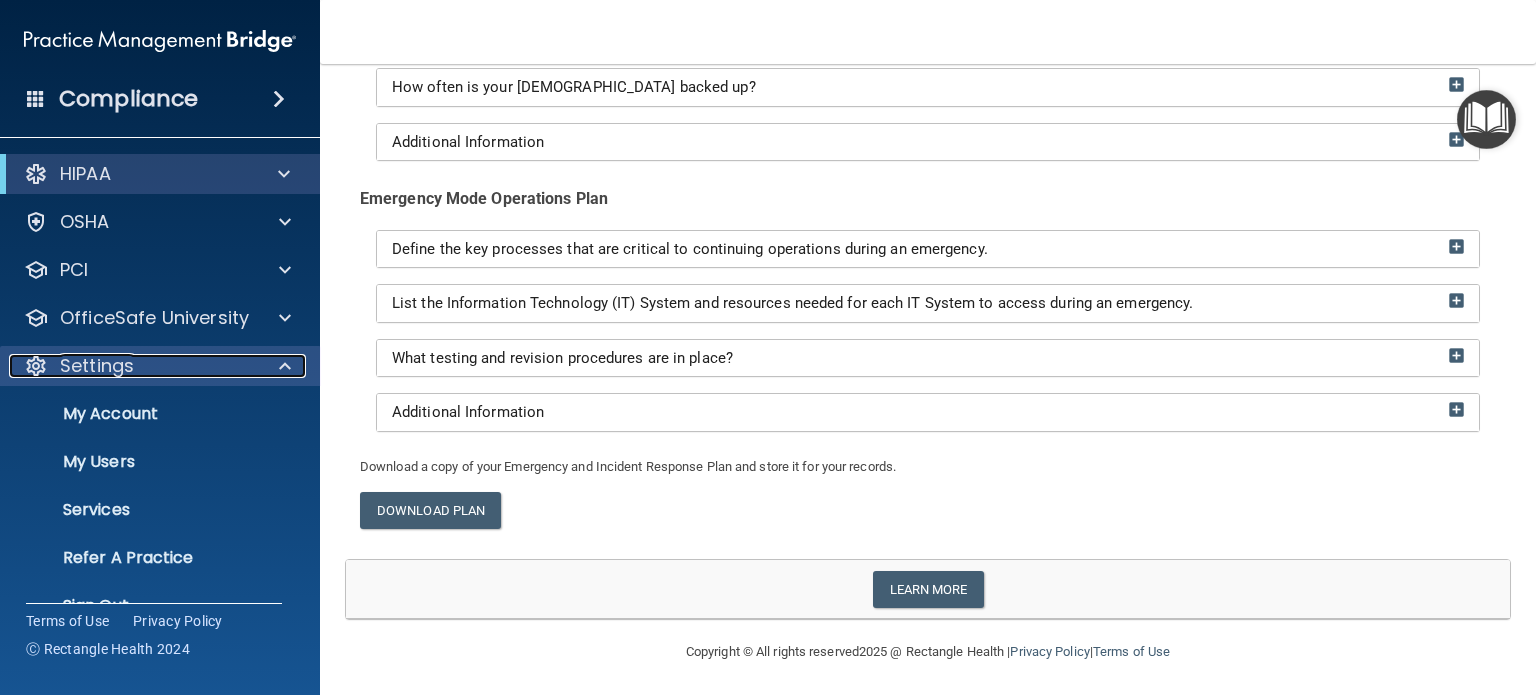 click at bounding box center (285, 366) 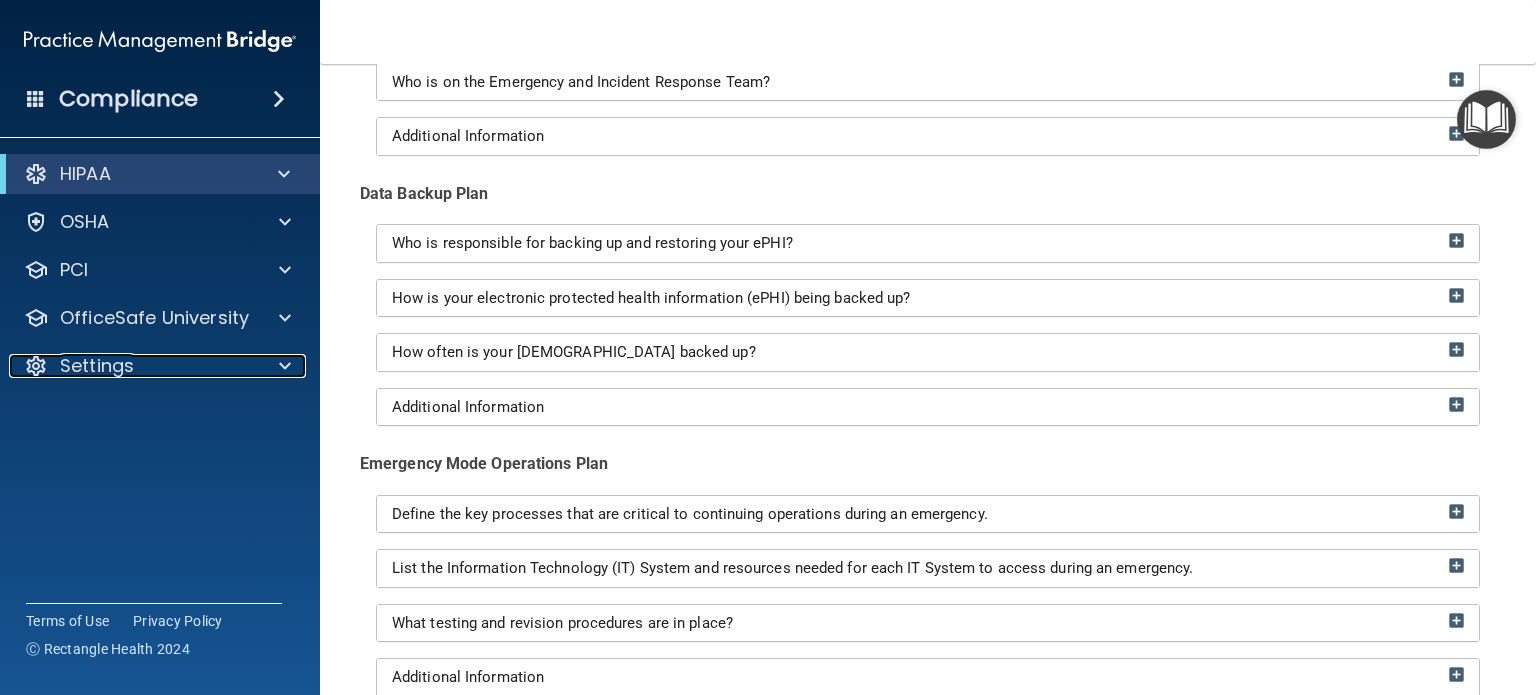 scroll, scrollTop: 0, scrollLeft: 0, axis: both 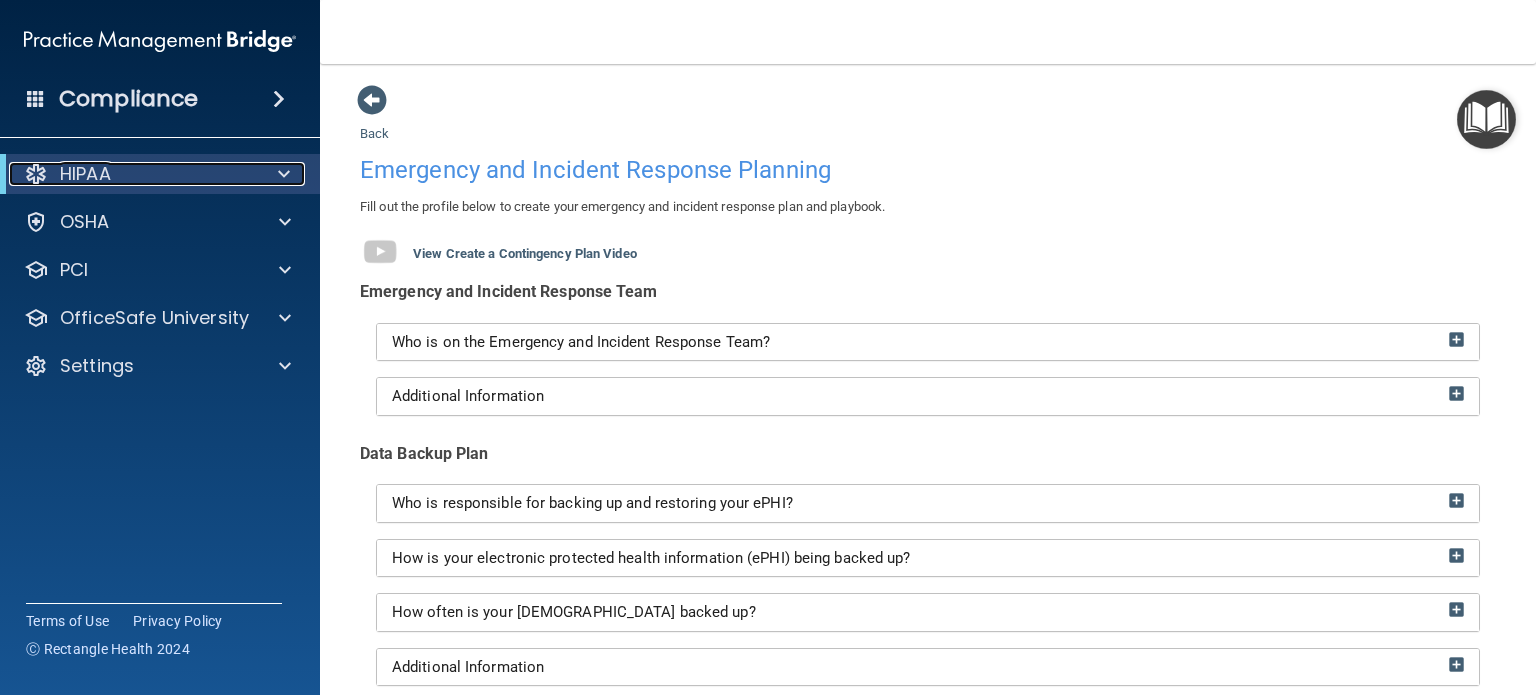 click at bounding box center [280, 174] 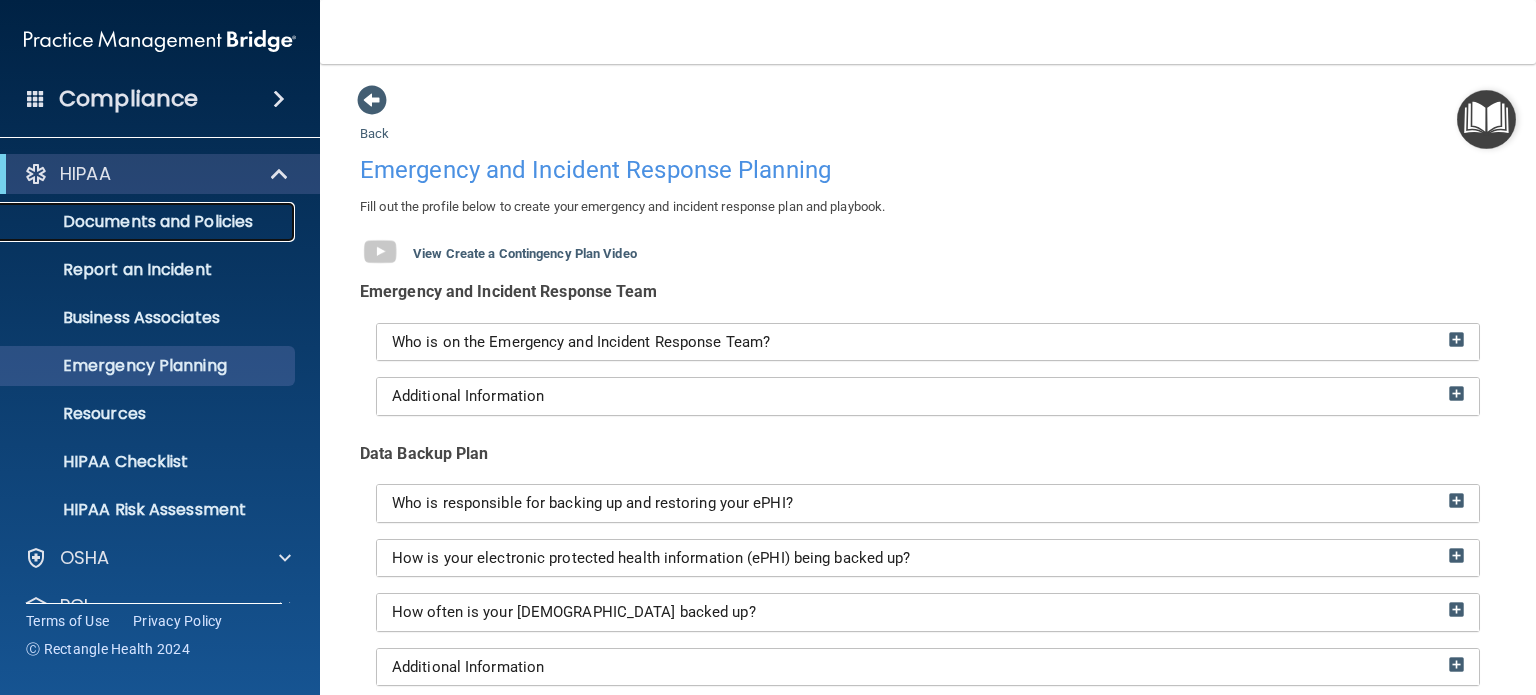 click on "Documents and Policies" at bounding box center [137, 222] 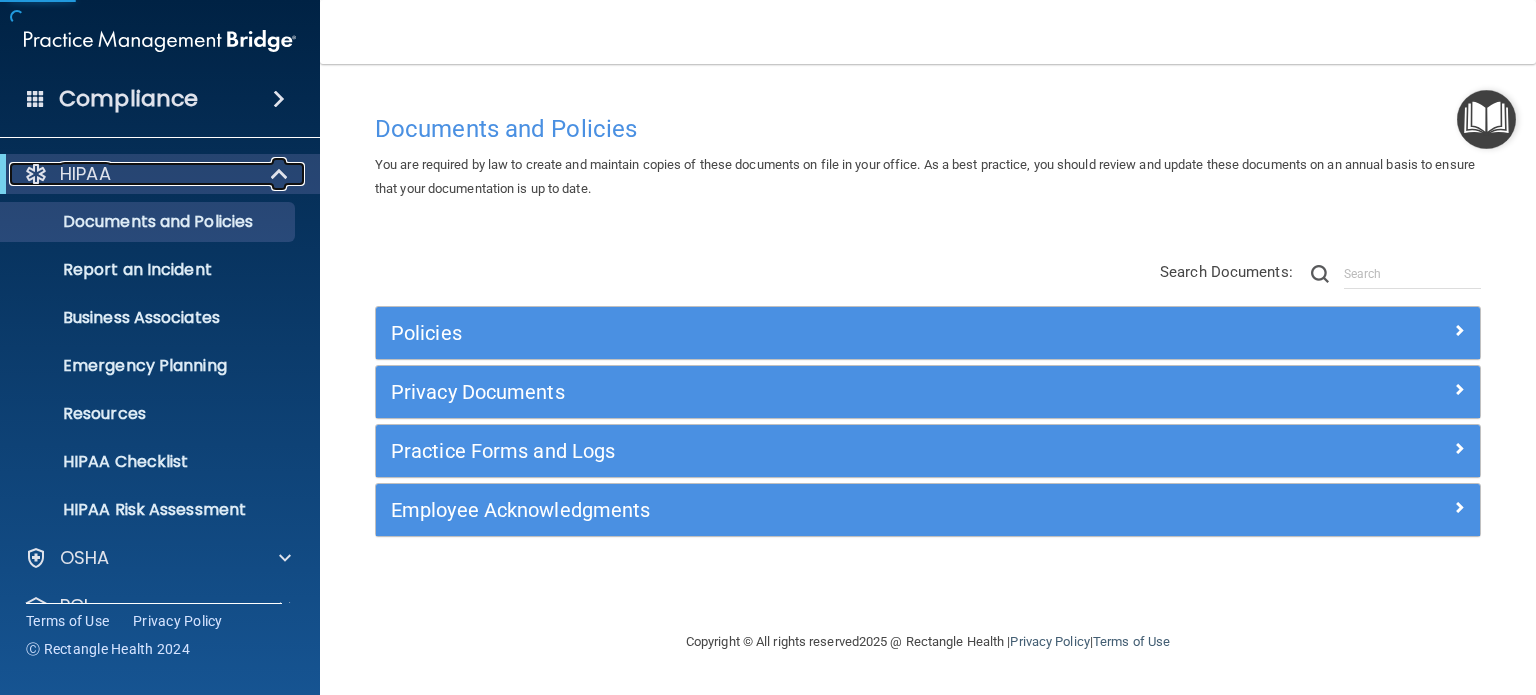 click at bounding box center (281, 174) 